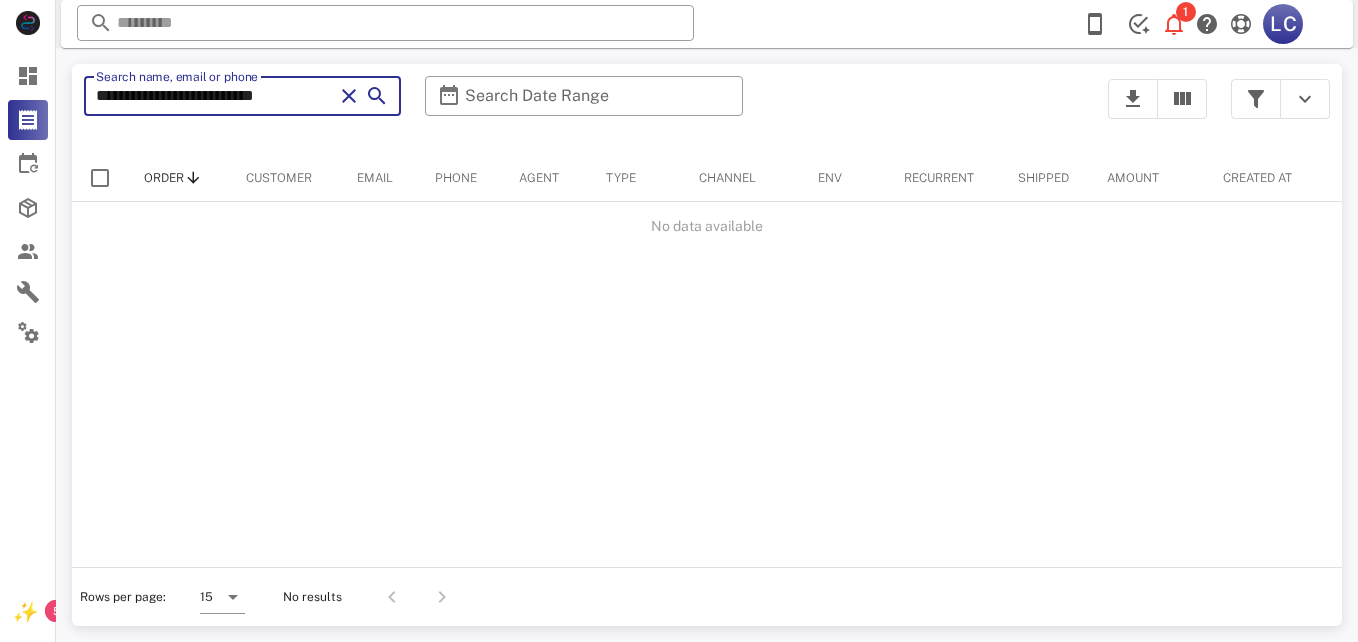 scroll, scrollTop: 0, scrollLeft: 0, axis: both 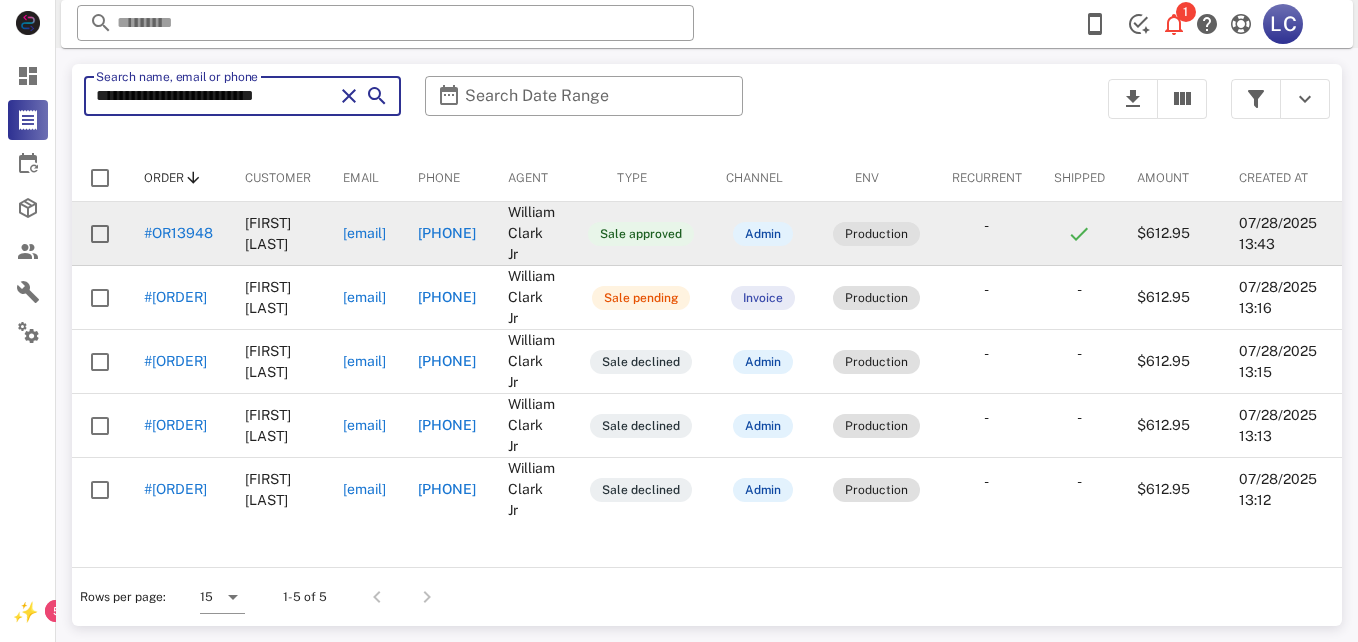type on "**********" 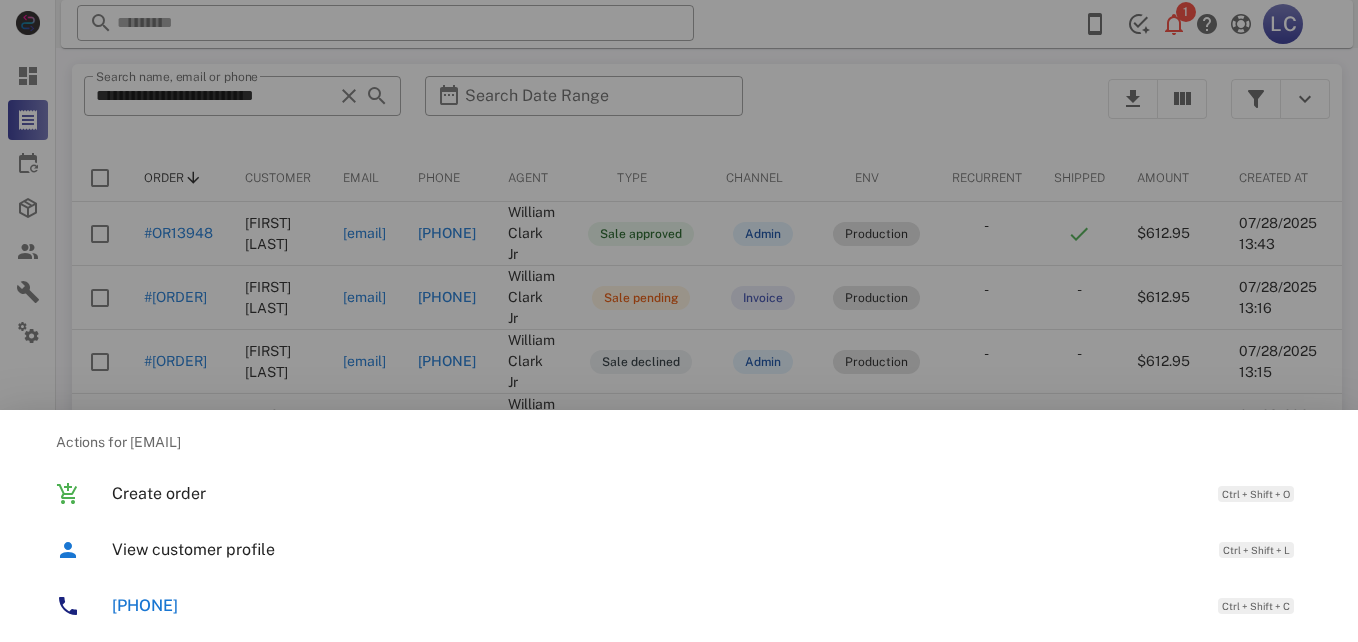 click at bounding box center (679, 321) 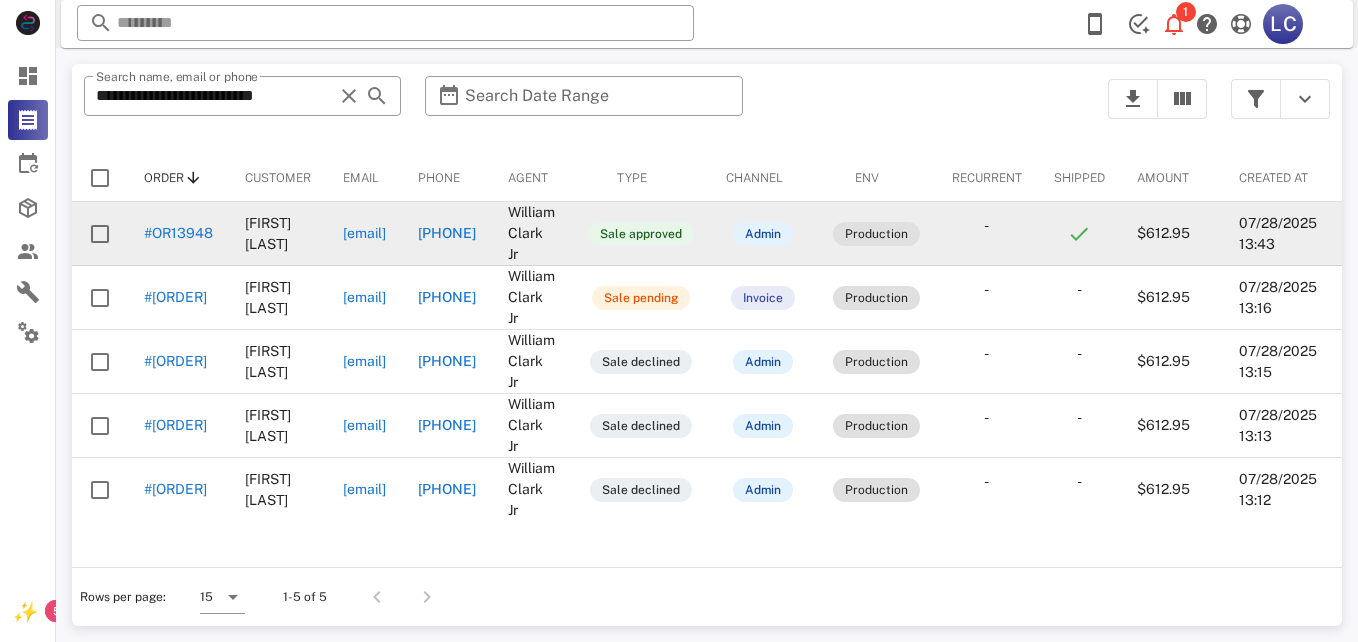 click on "#OR13948" at bounding box center [178, 233] 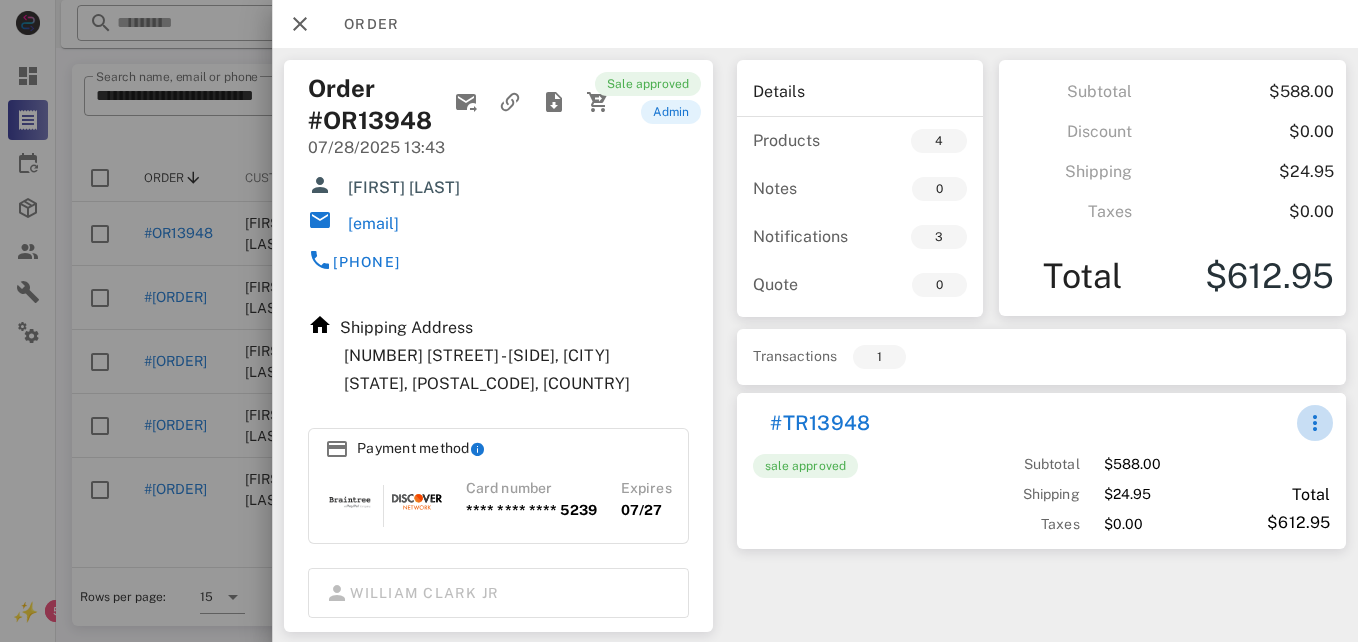 click at bounding box center [1315, 423] 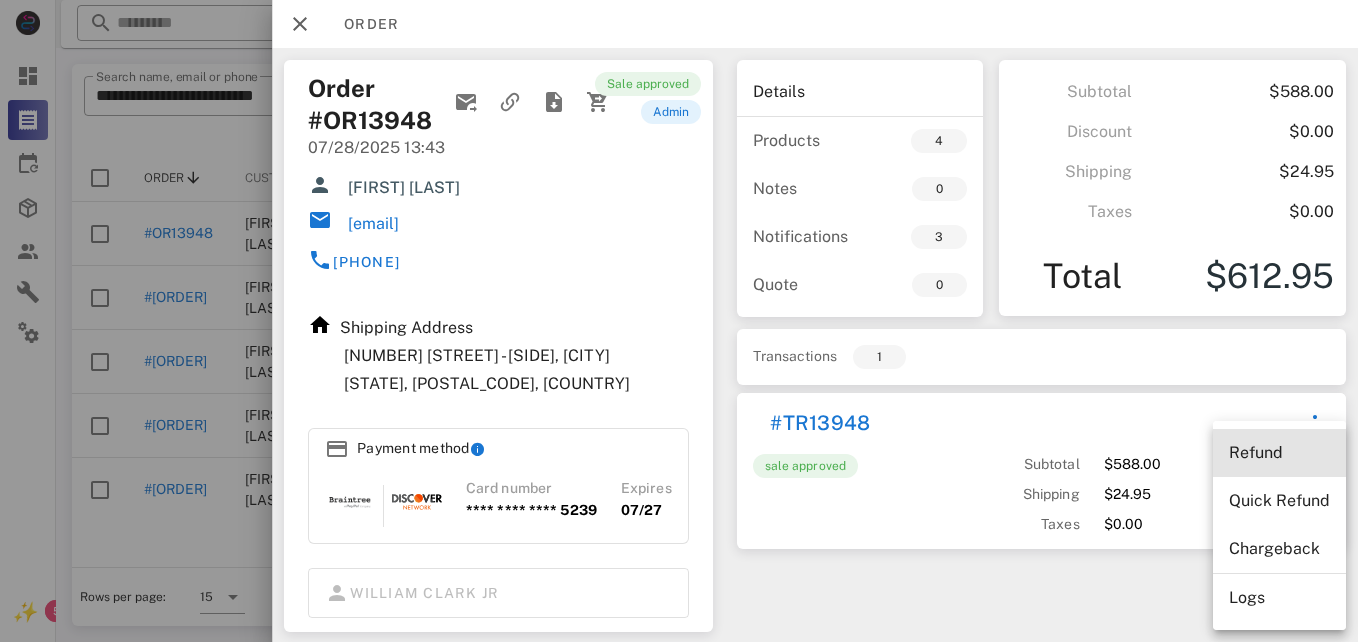click on "Refund" at bounding box center (1279, 452) 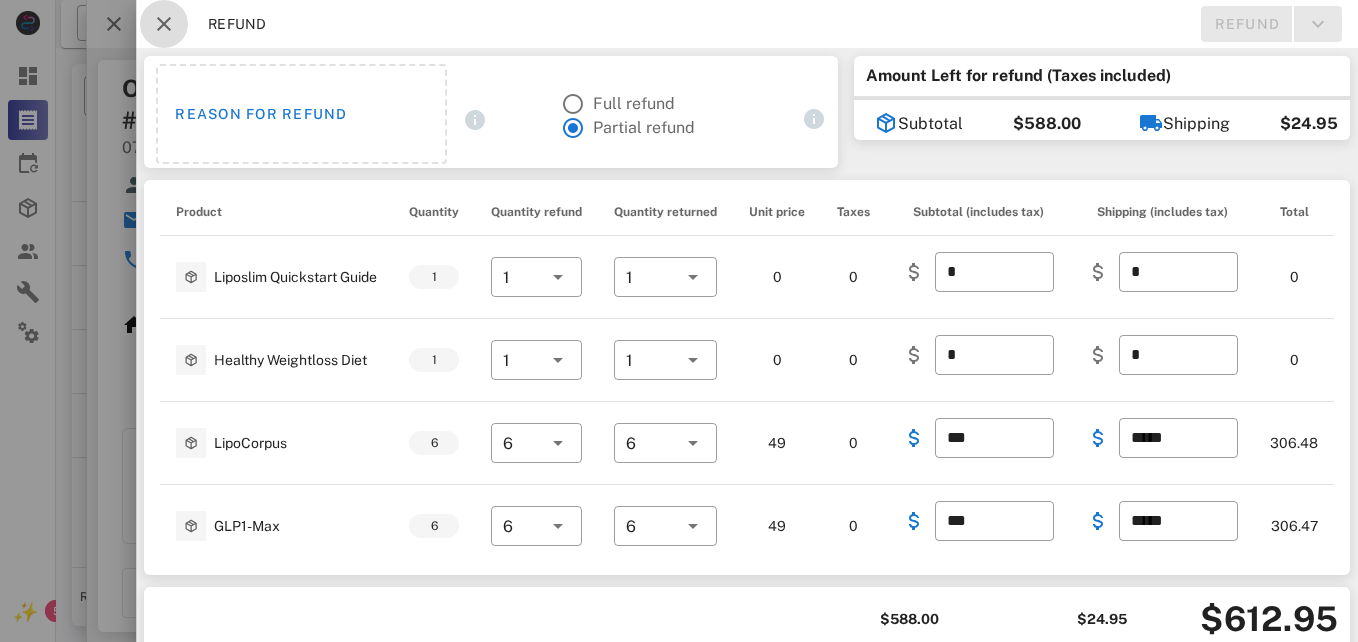 click at bounding box center [164, 24] 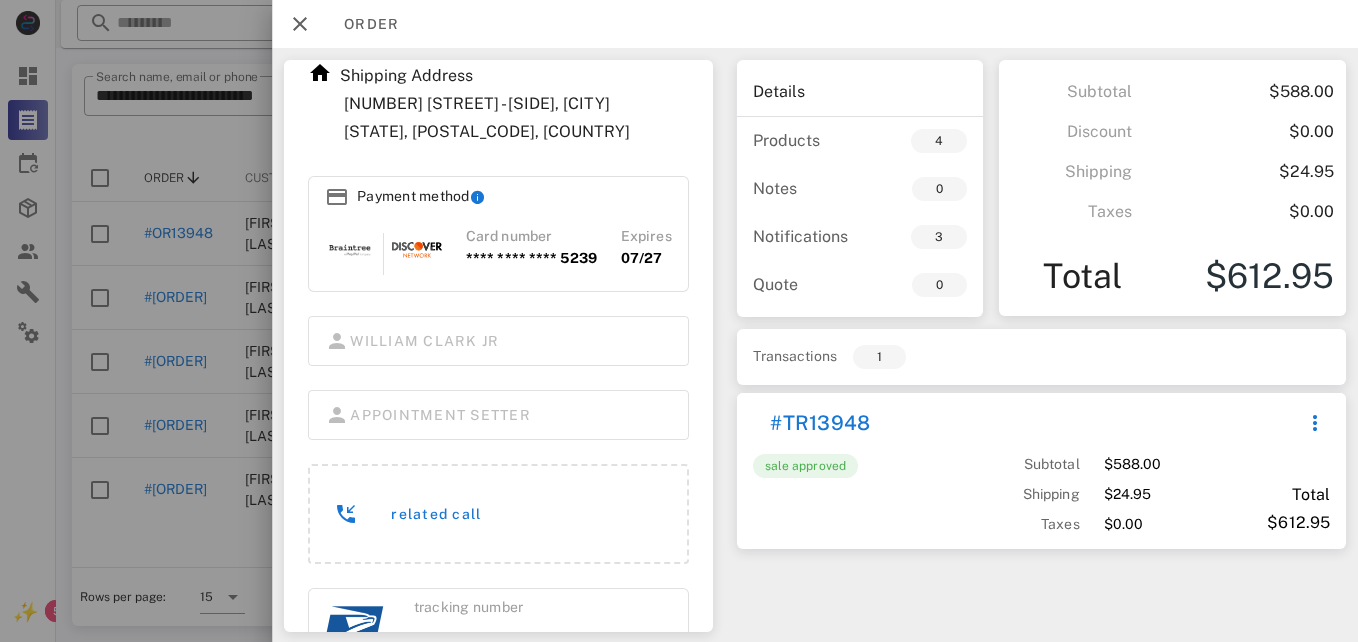 scroll, scrollTop: 0, scrollLeft: 0, axis: both 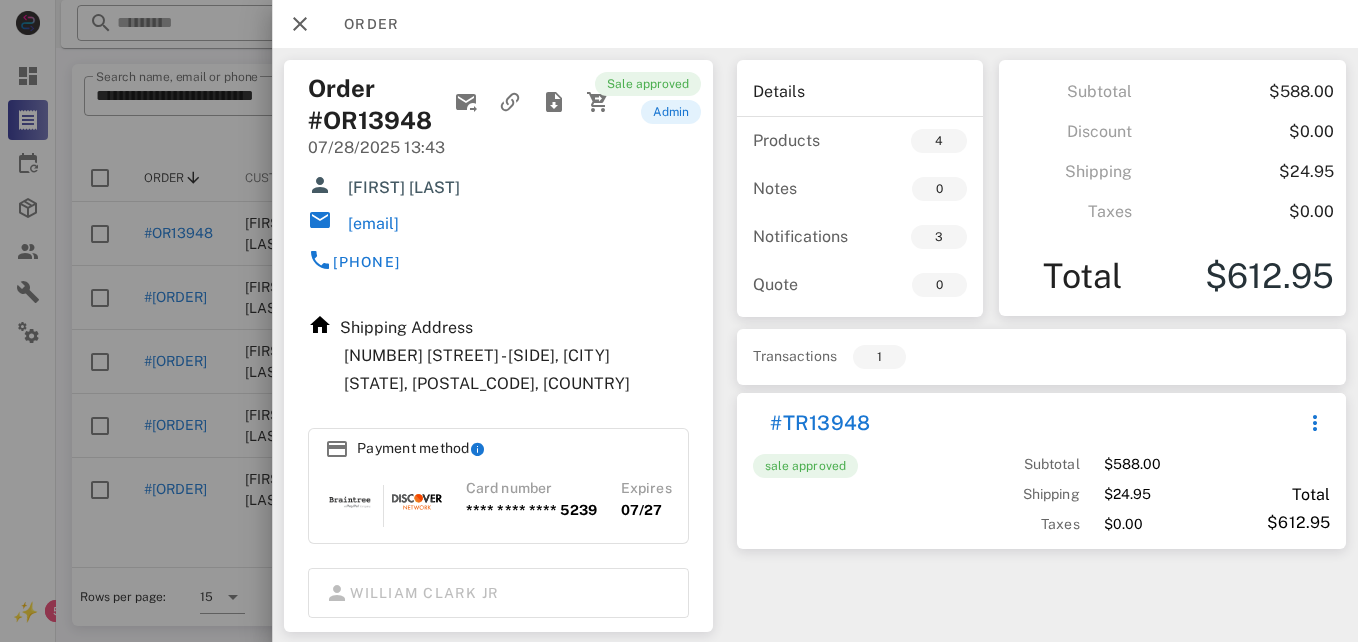 click on "Transactions  1  #[ORDER]  sale approved Subtotal Shipping  Taxes   $588.00   $24.95   $0.00   Total   $612.95" at bounding box center [1041, 439] 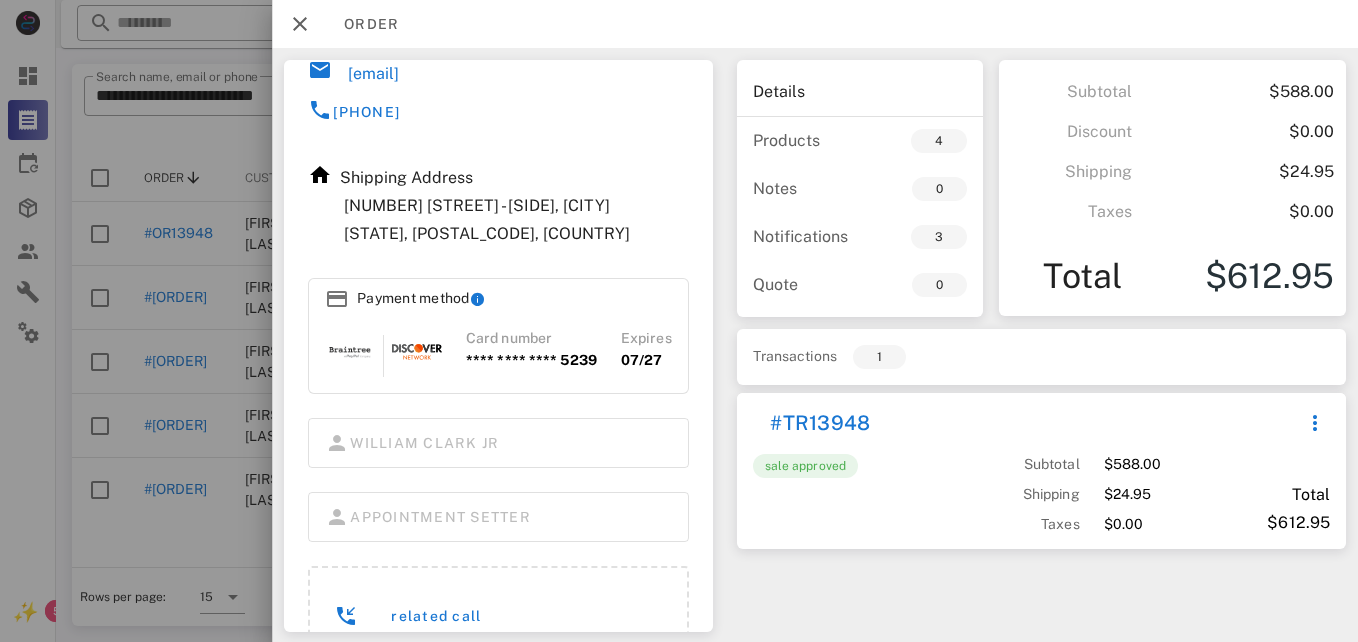 scroll, scrollTop: 374, scrollLeft: 0, axis: vertical 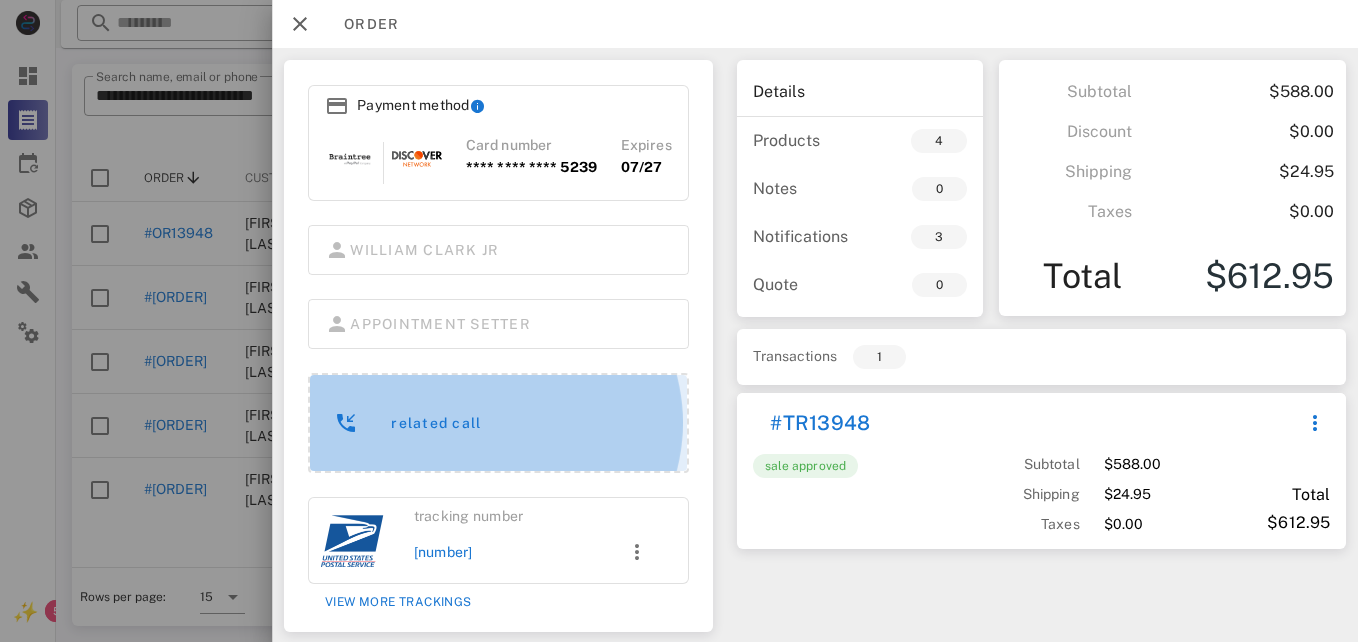 click on "Related call" at bounding box center [498, 423] 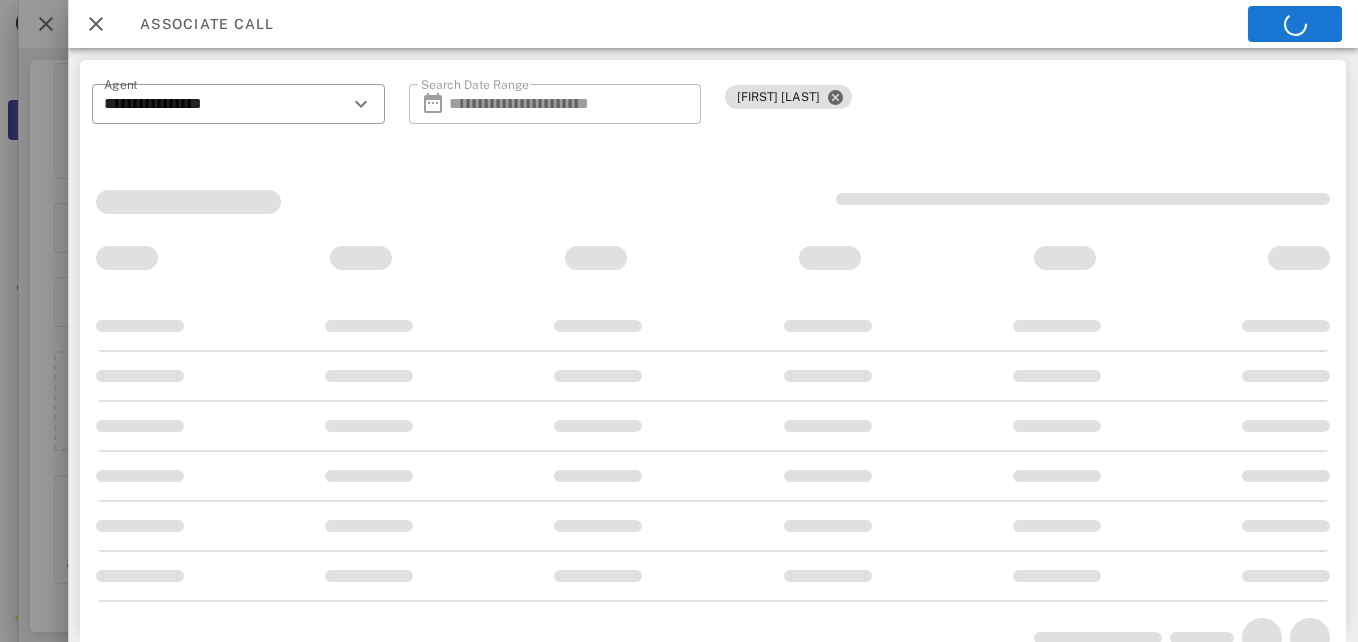 scroll, scrollTop: 363, scrollLeft: 0, axis: vertical 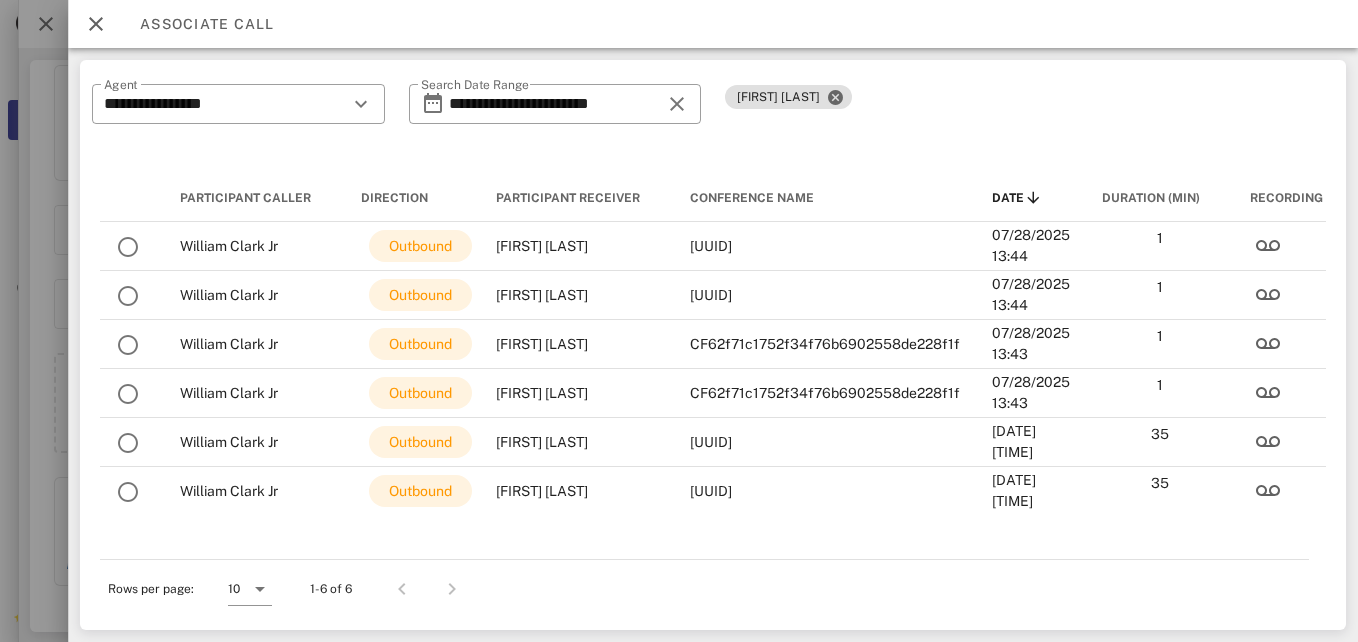click at bounding box center [96, 24] 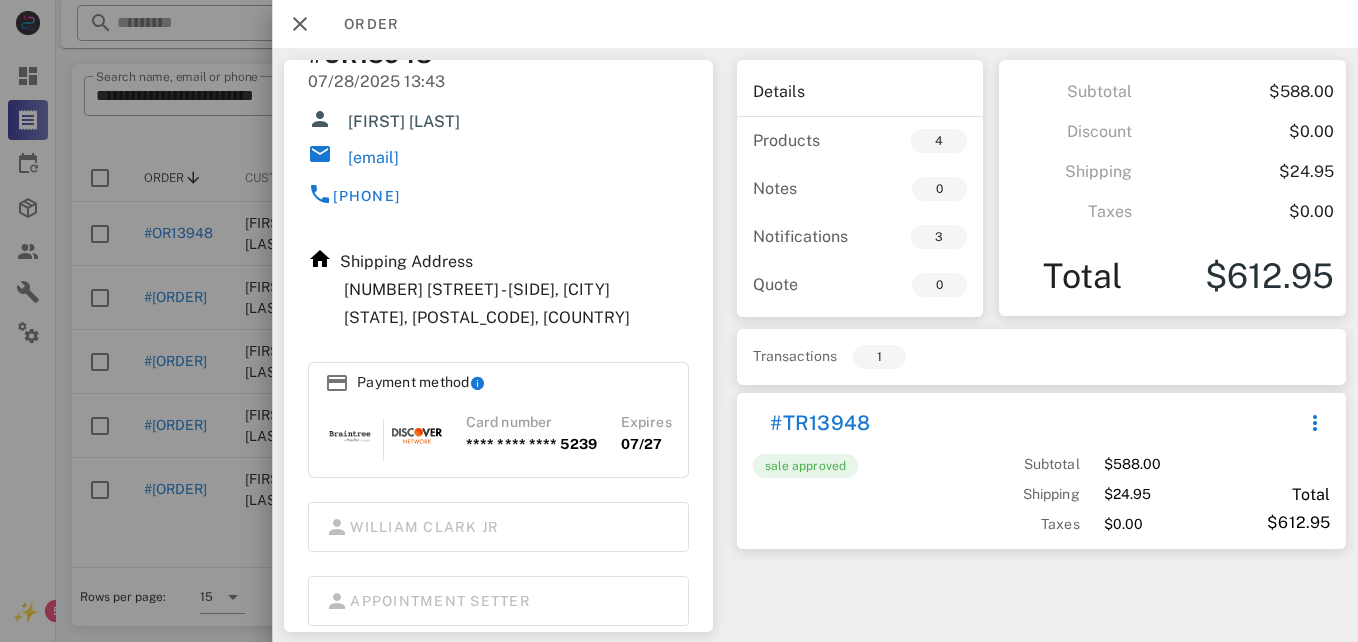 scroll, scrollTop: 0, scrollLeft: 0, axis: both 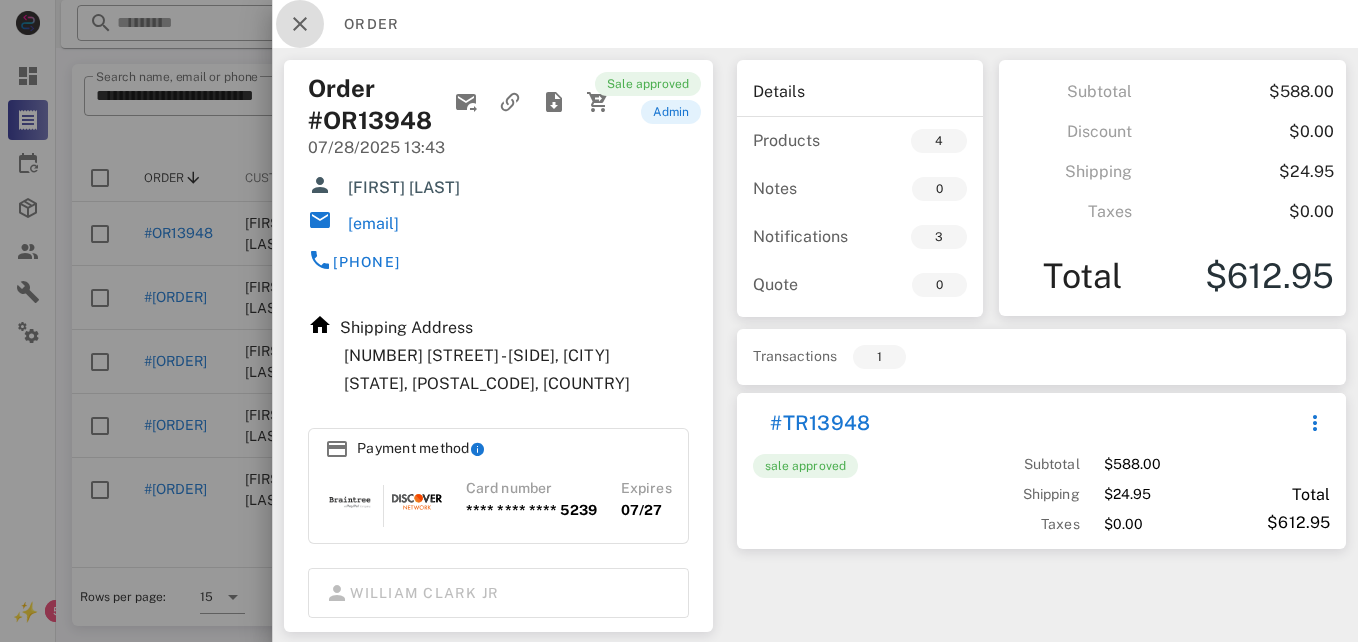 click at bounding box center (300, 24) 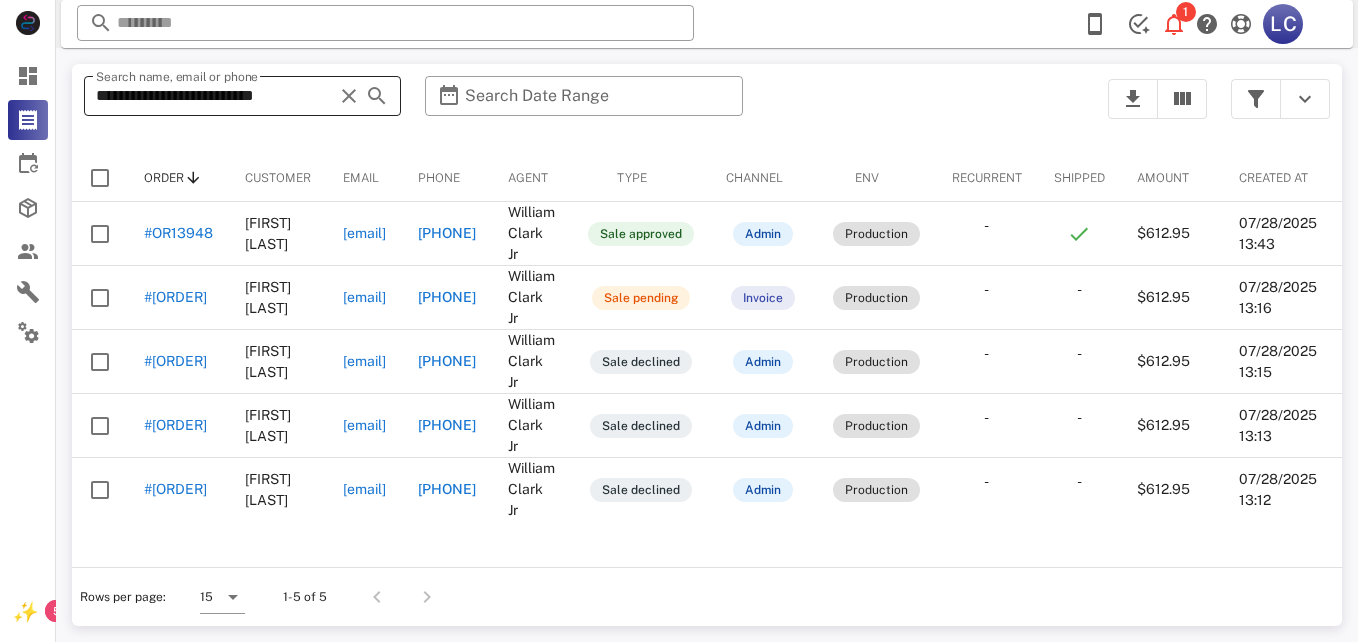 click at bounding box center [349, 96] 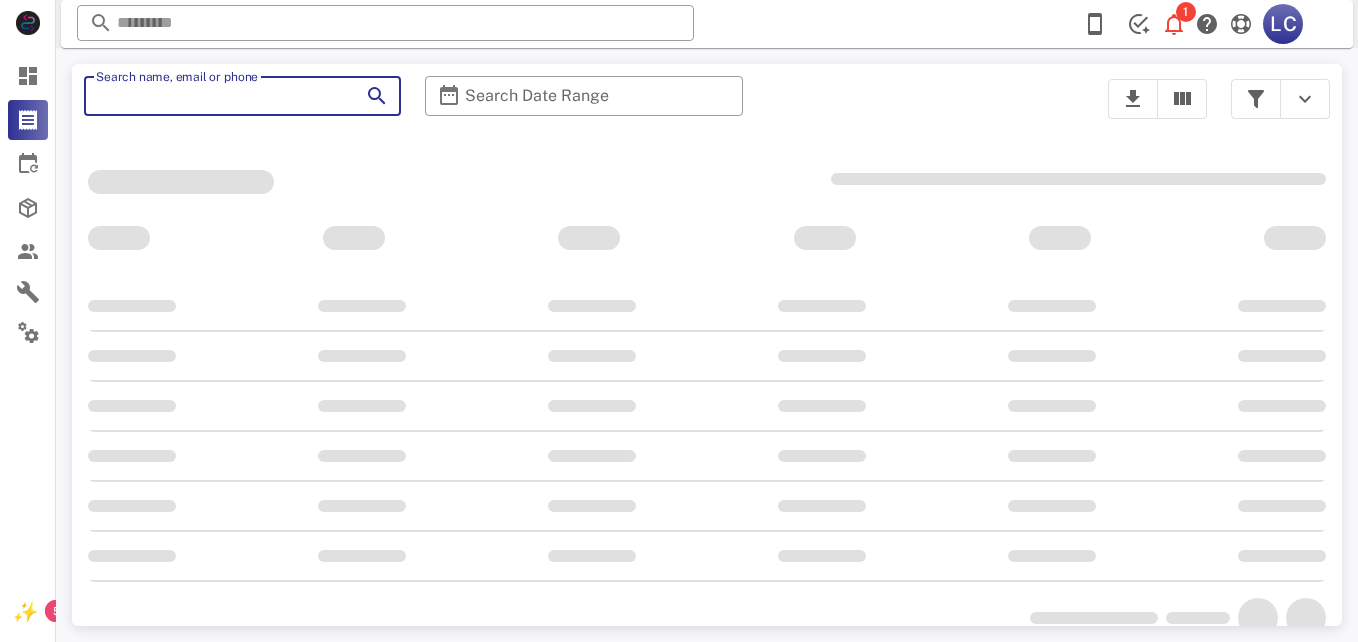 paste on "**********" 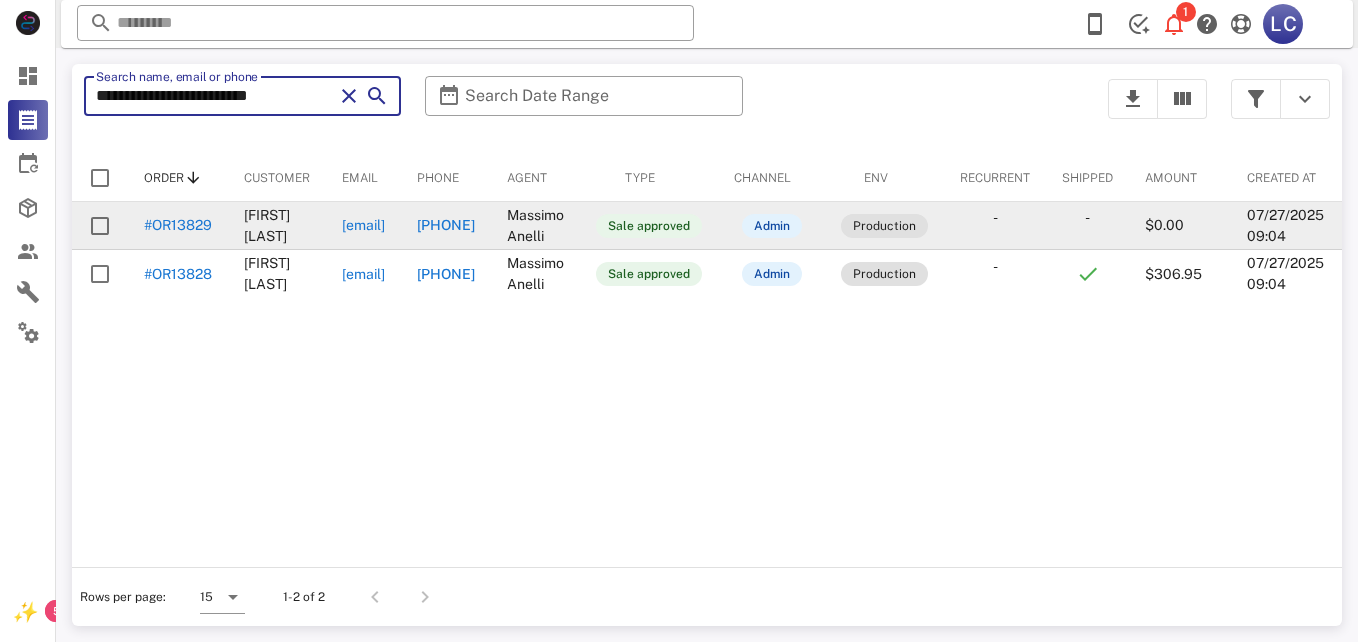 type on "**********" 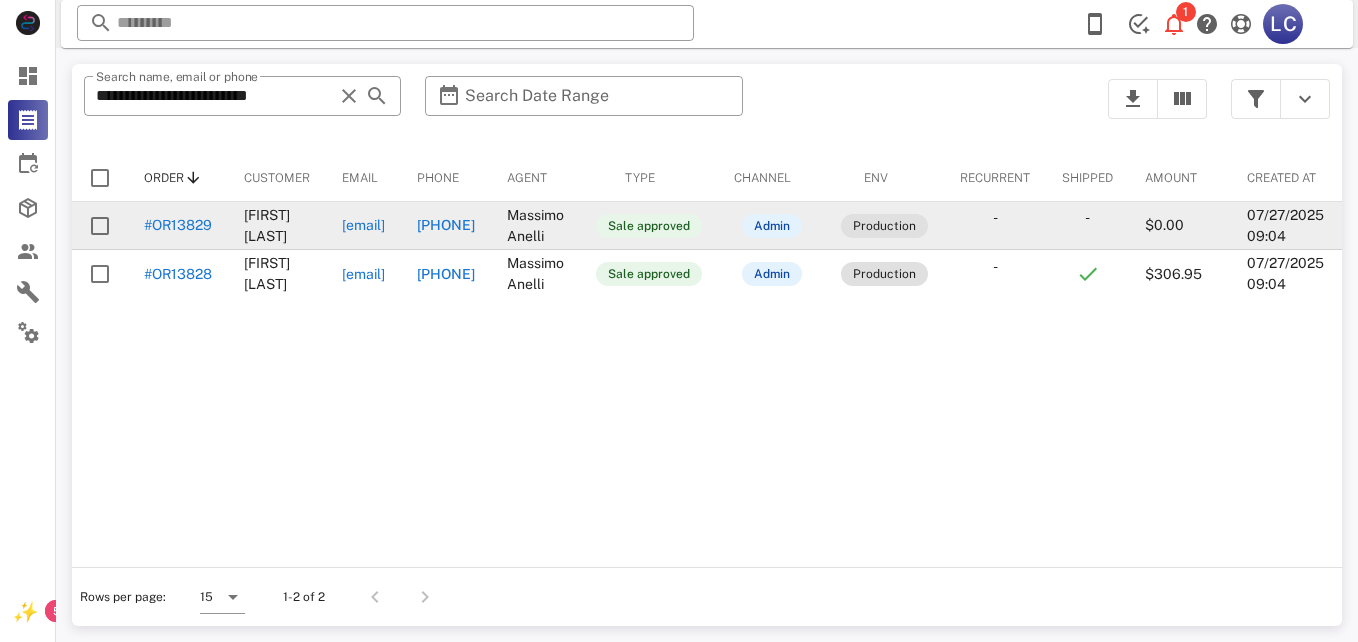 click on "#OR13829" at bounding box center (178, 226) 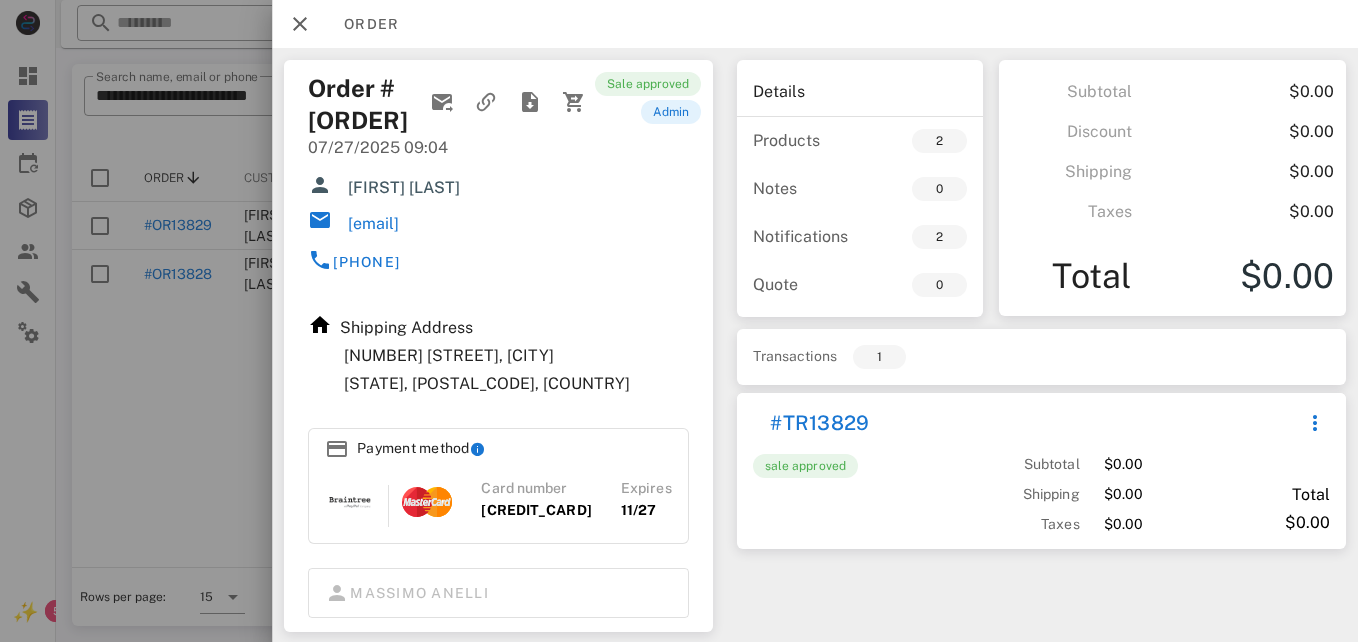 click at bounding box center (679, 321) 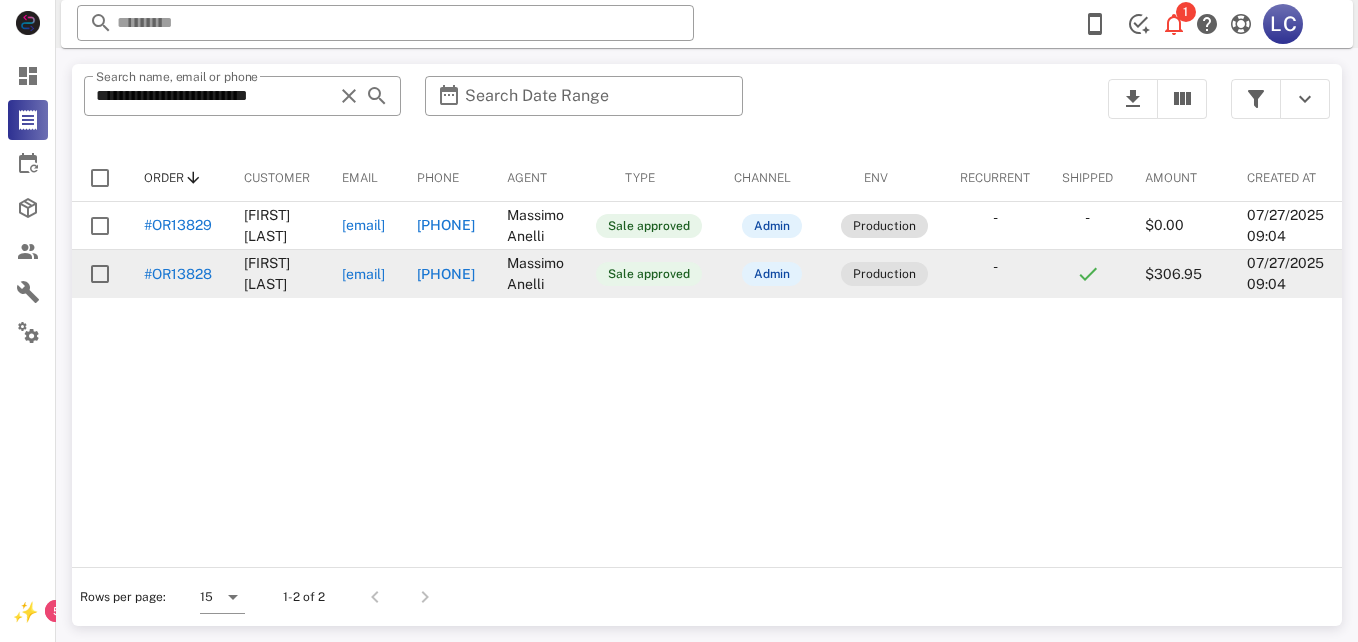 click on "#OR13828" at bounding box center [178, 274] 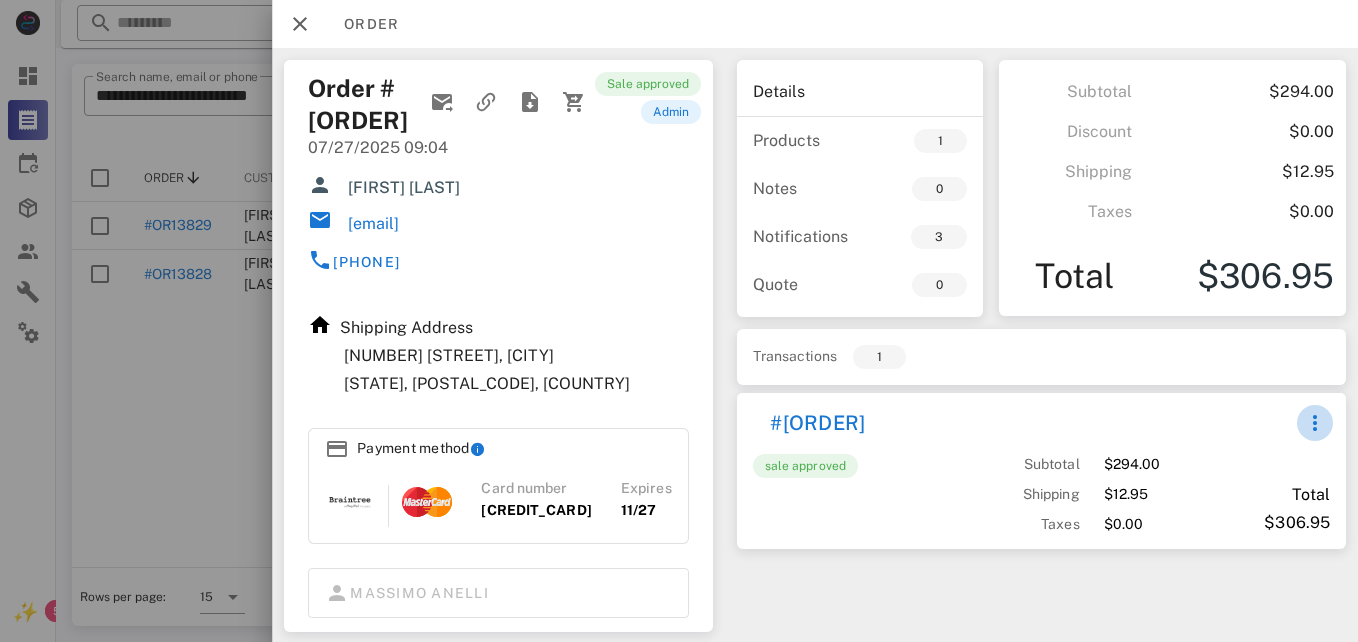 click at bounding box center (1315, 423) 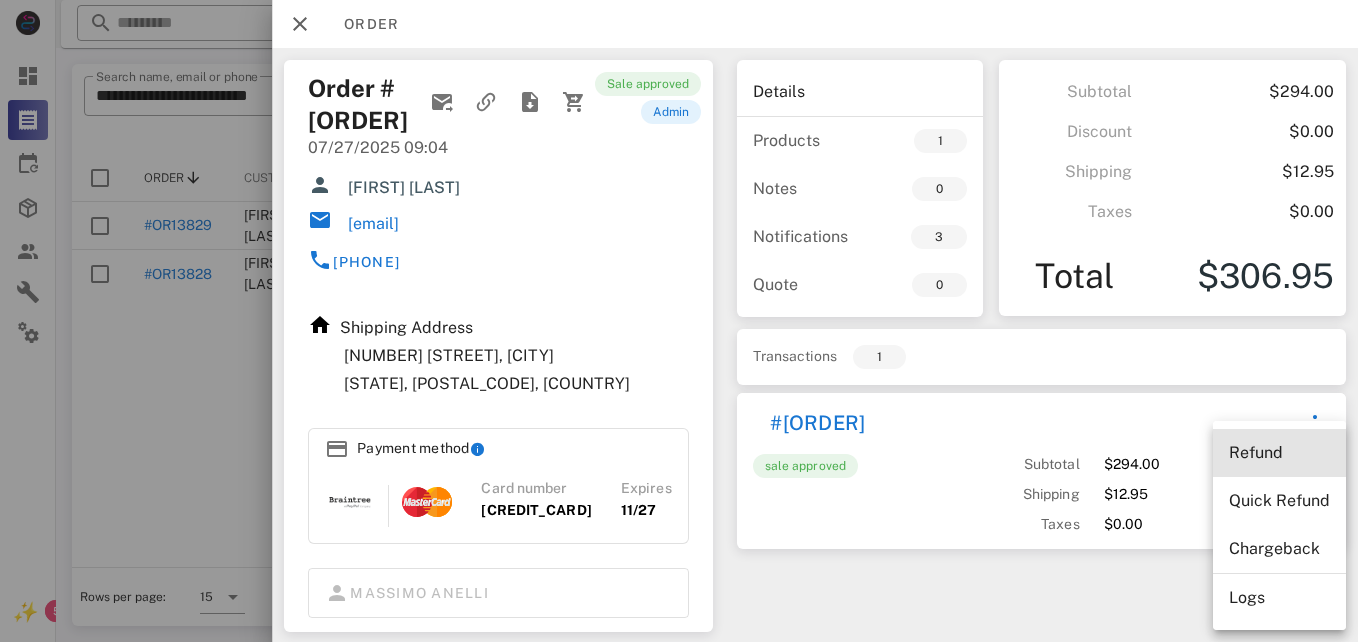 click on "Refund" at bounding box center (1279, 452) 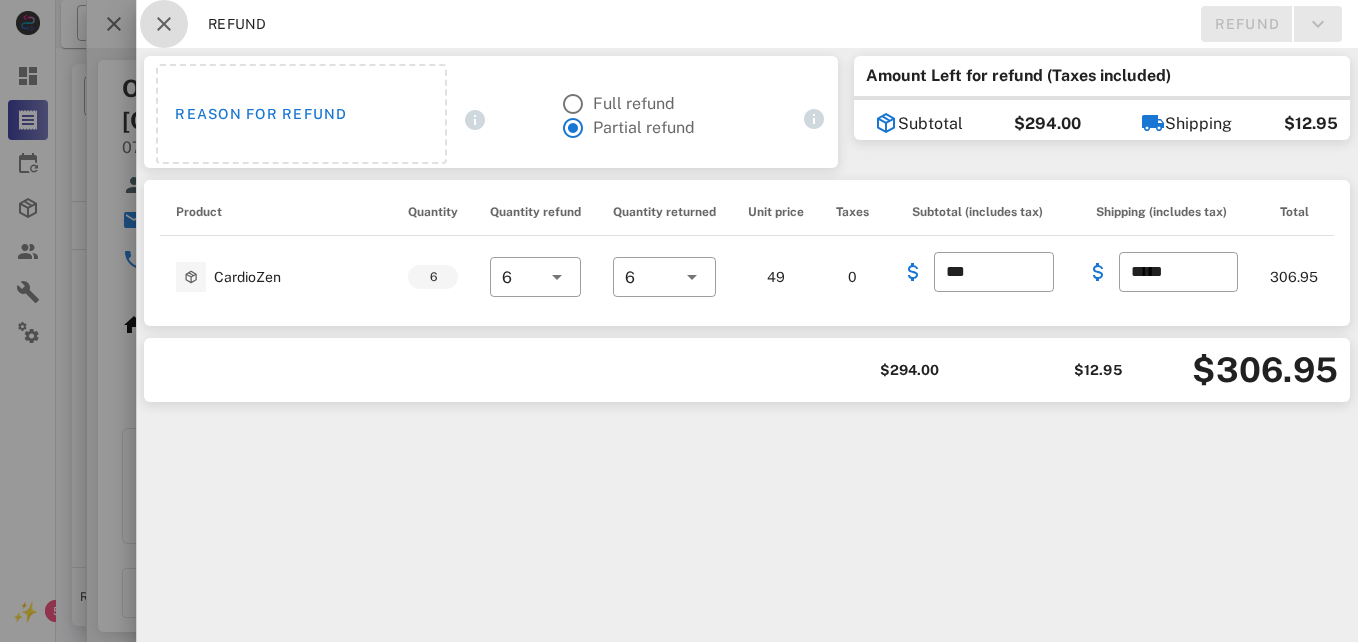 click at bounding box center (164, 24) 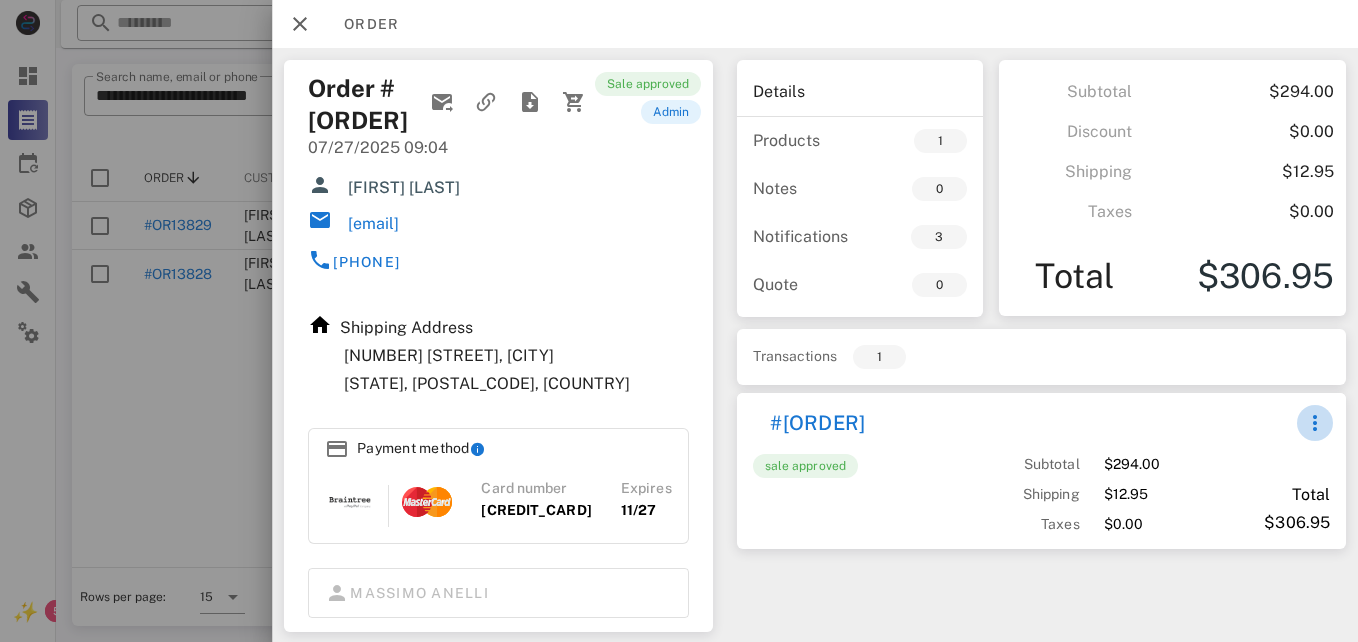 click at bounding box center (1315, 423) 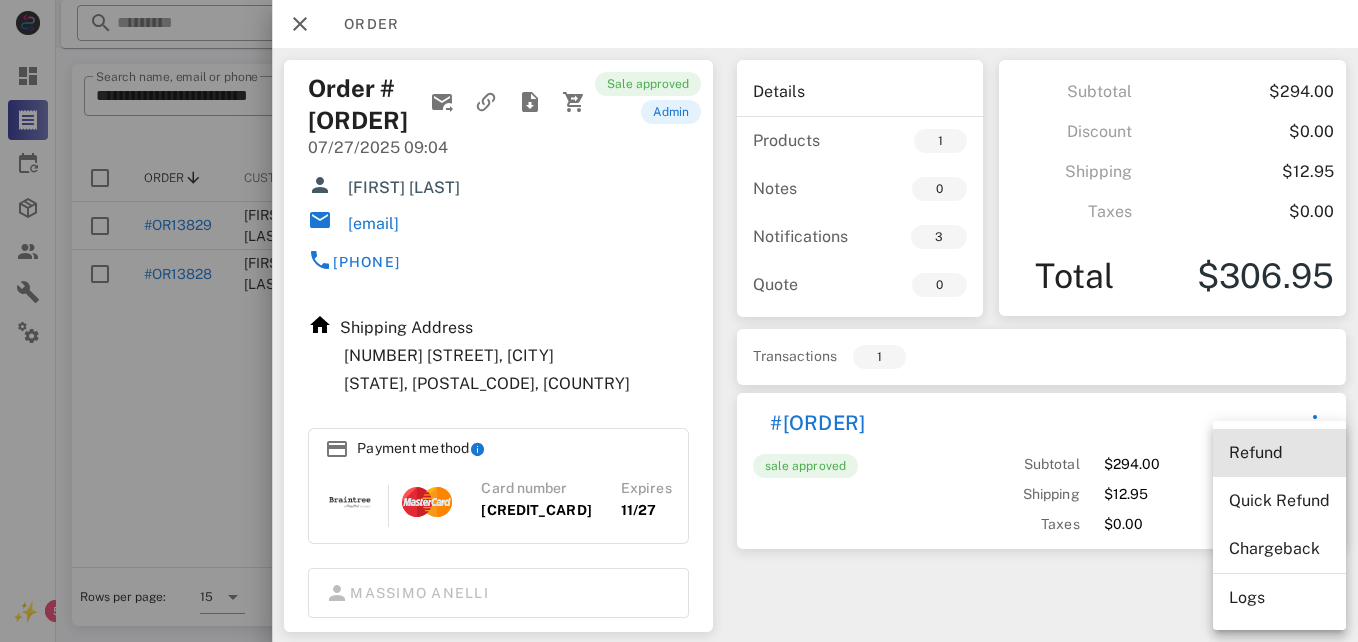click on "Refund" at bounding box center [1279, 453] 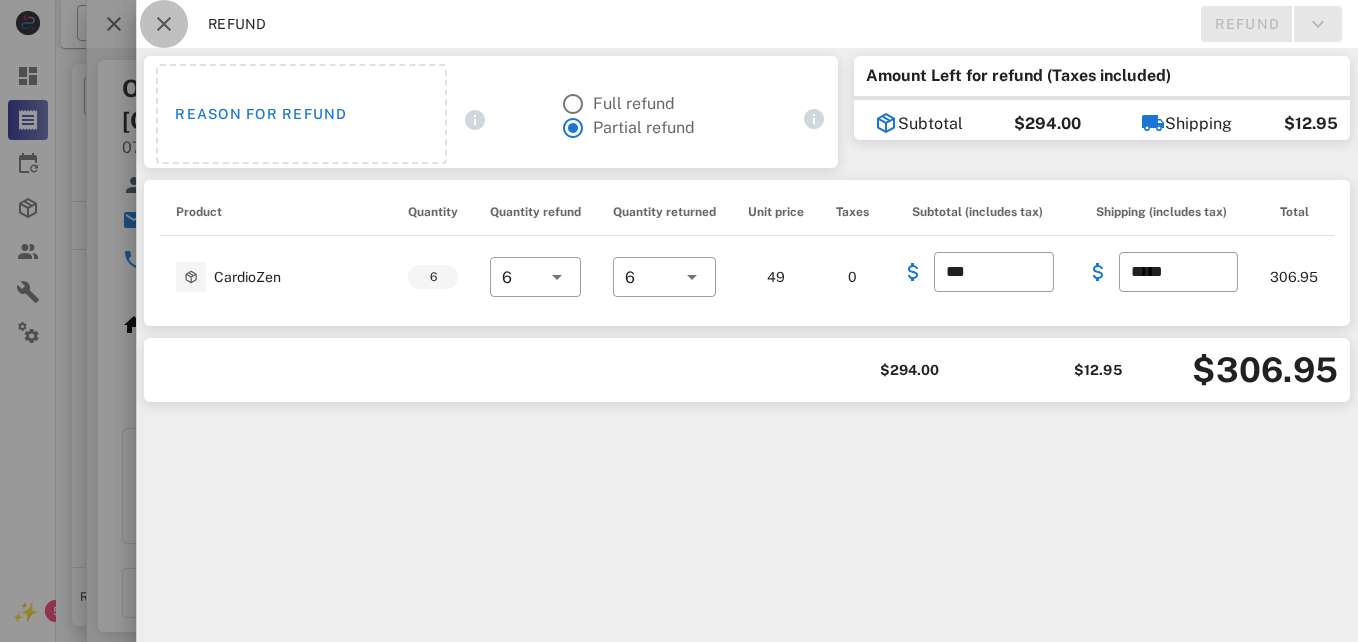 click at bounding box center (164, 24) 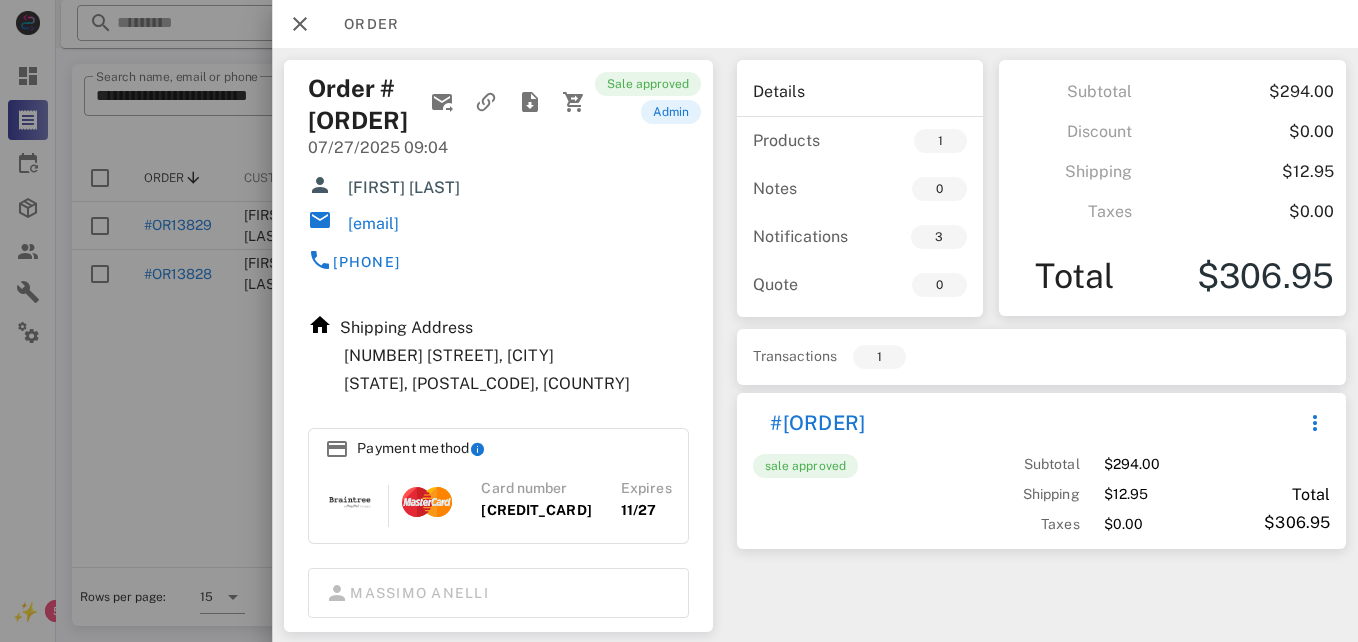click at bounding box center (679, 321) 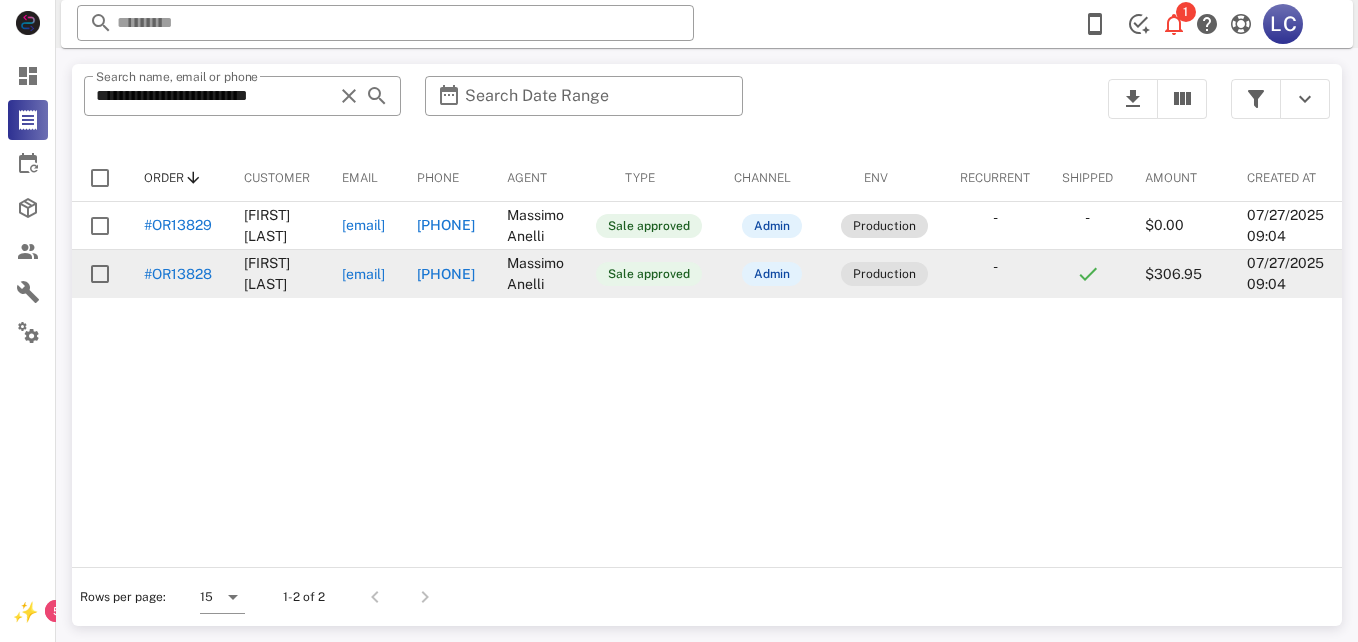 click on "#OR13828" at bounding box center (178, 274) 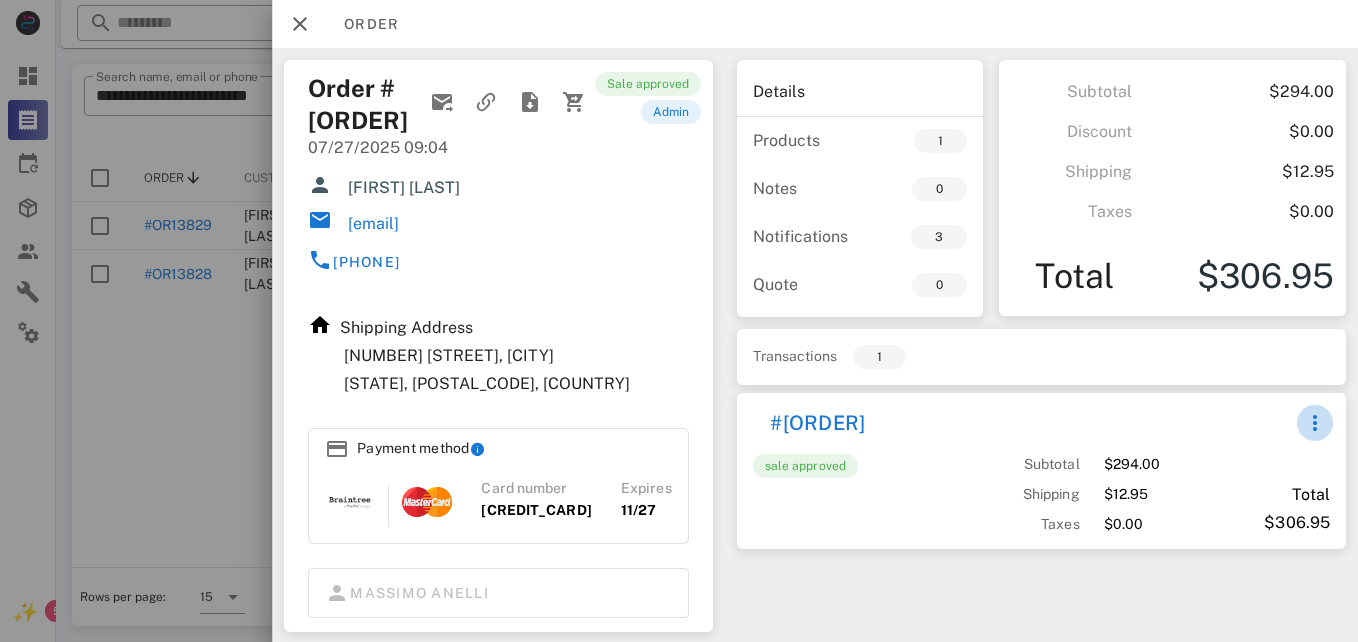 click at bounding box center (1315, 423) 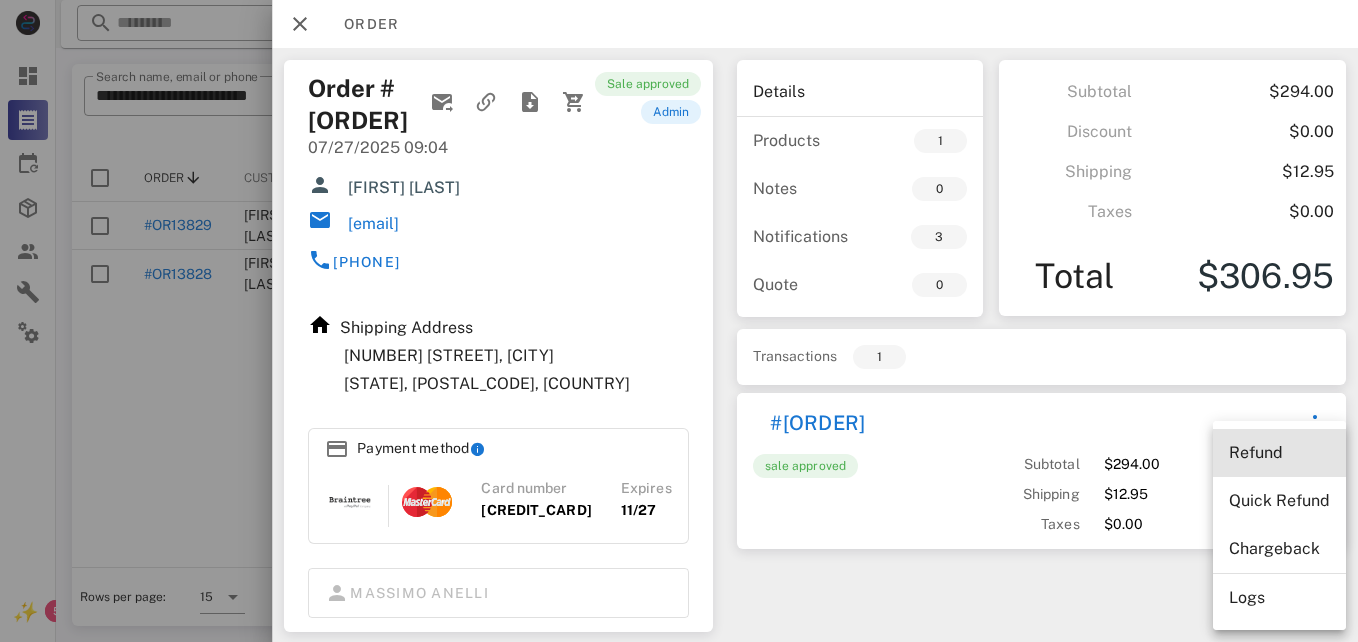 click on "Refund" at bounding box center [1279, 452] 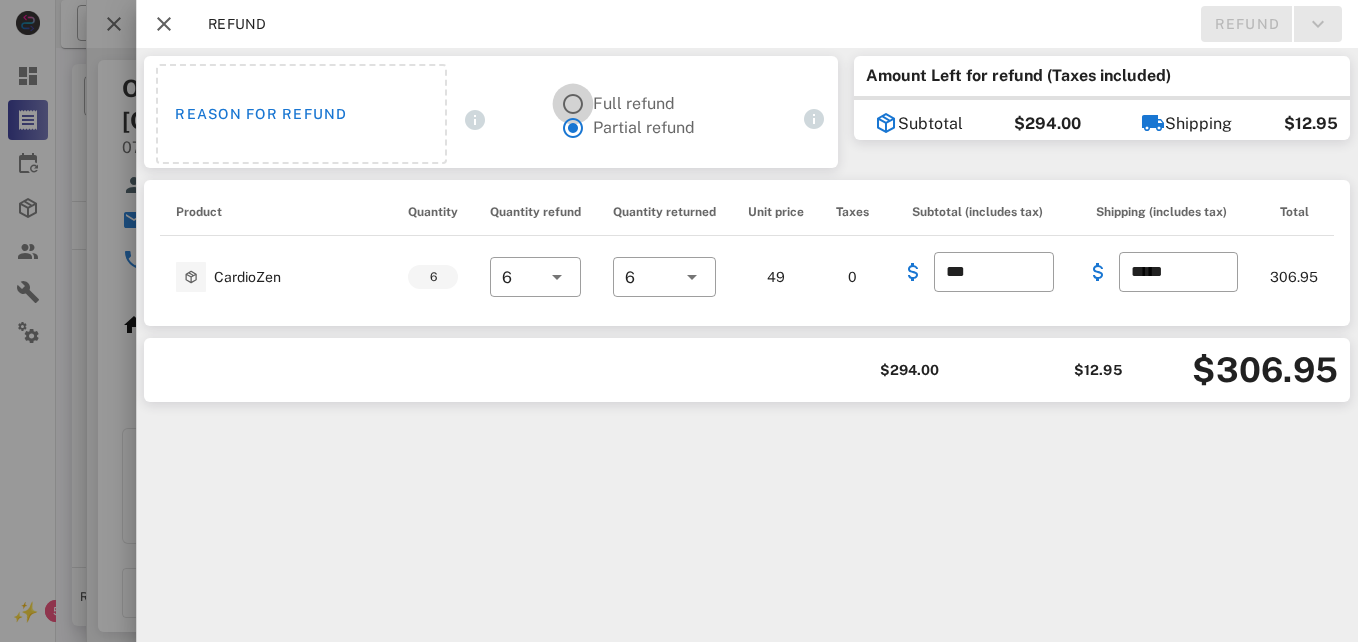 click at bounding box center [572, 104] 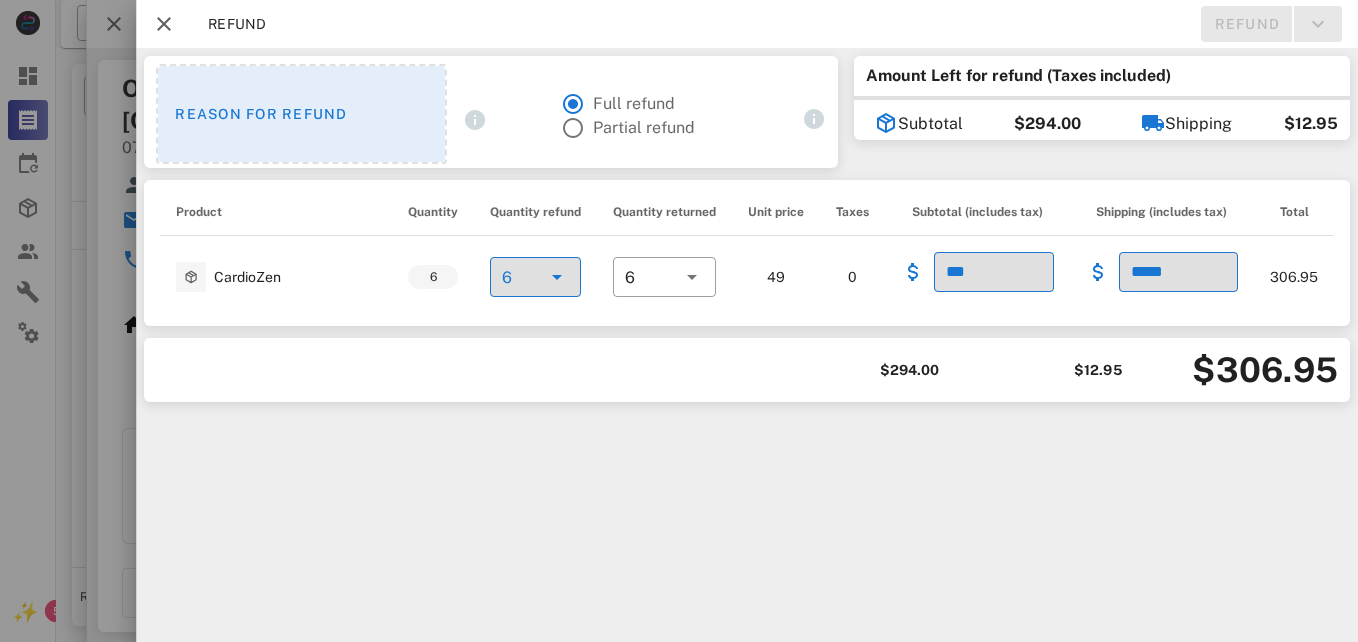 click on "Reason for refund" at bounding box center (301, 114) 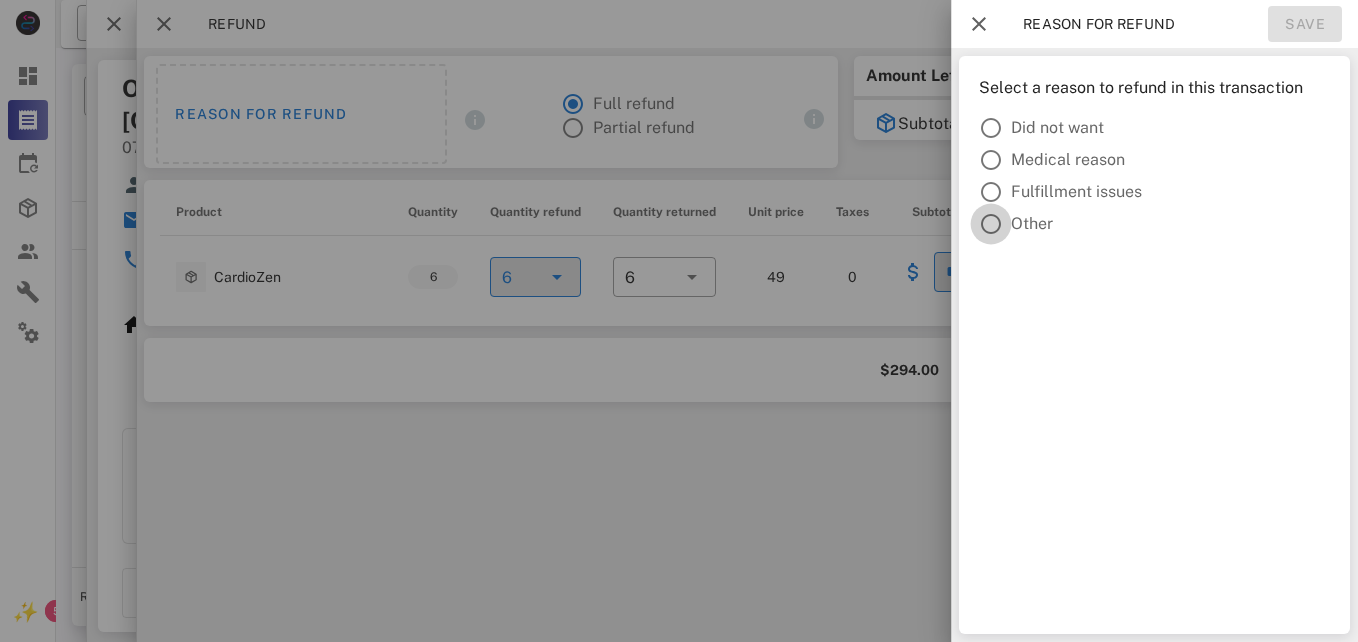 click at bounding box center [991, 224] 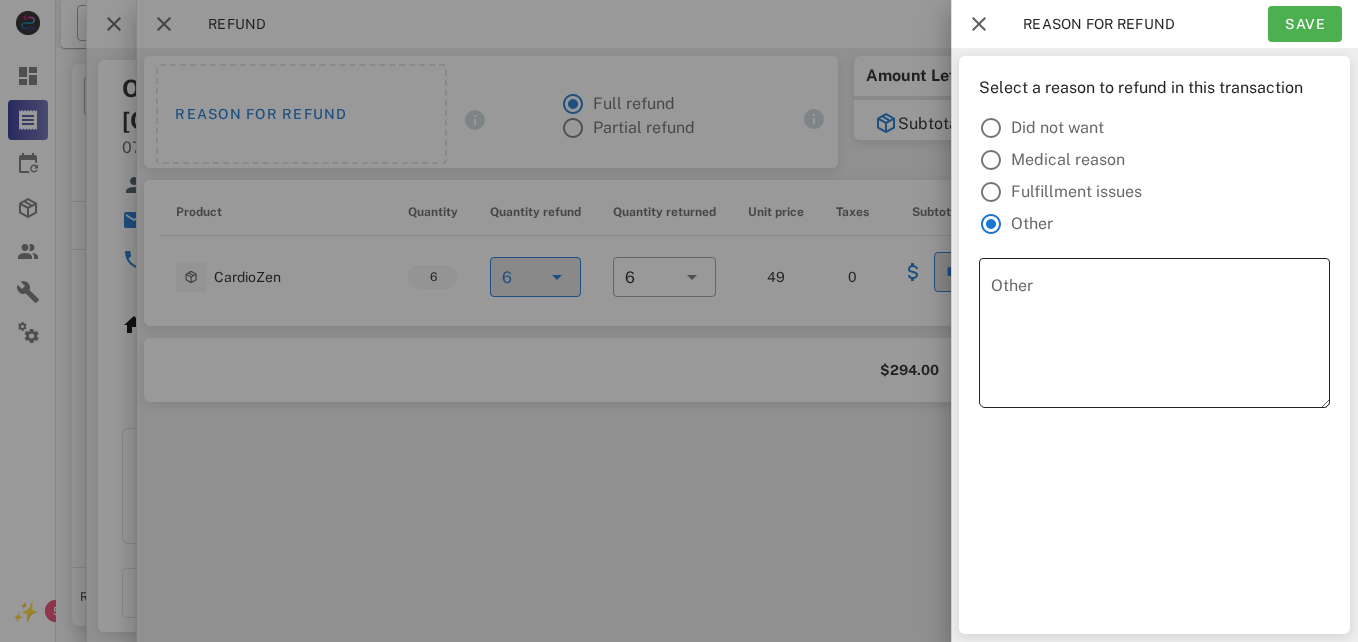 click on "Other" at bounding box center [1160, 338] 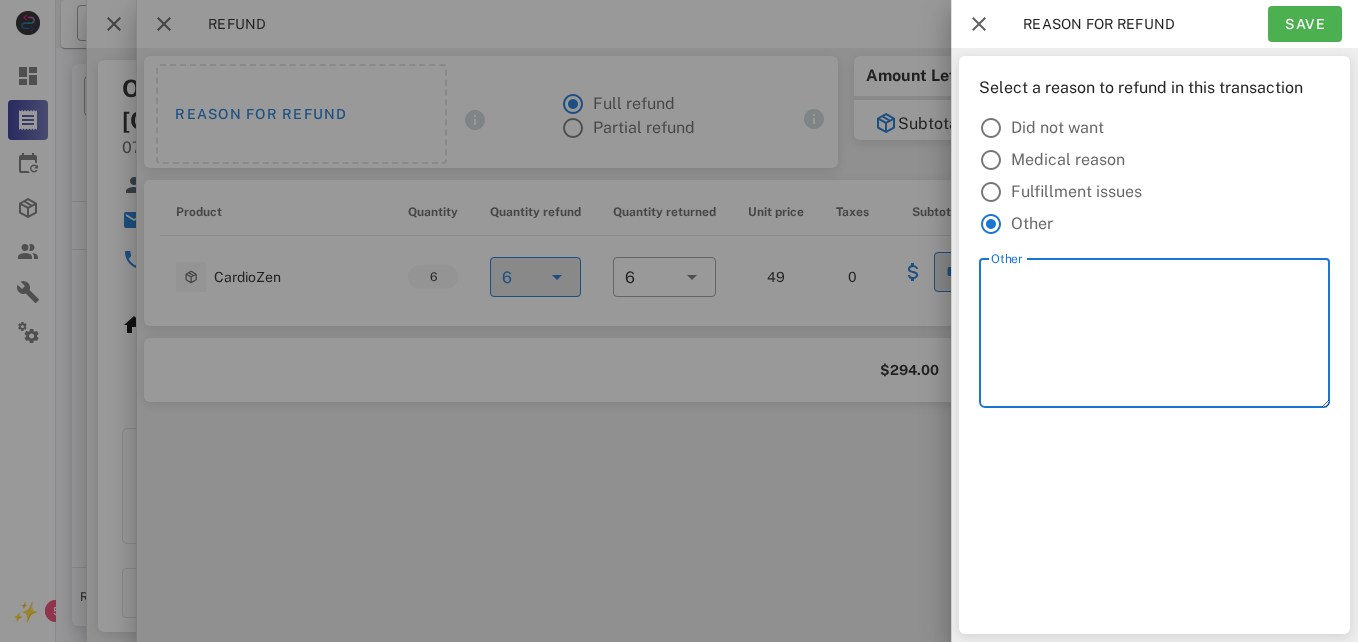 click on "Did not want" at bounding box center [1170, 128] 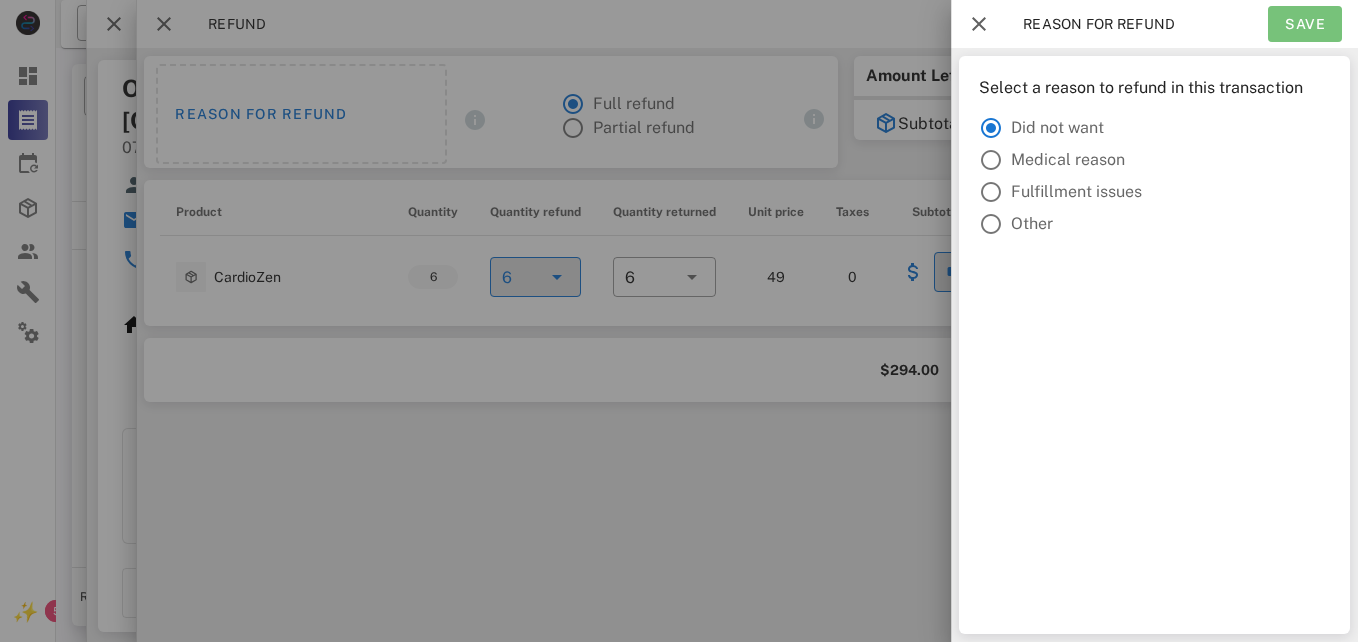 click on "Save" at bounding box center (1305, 24) 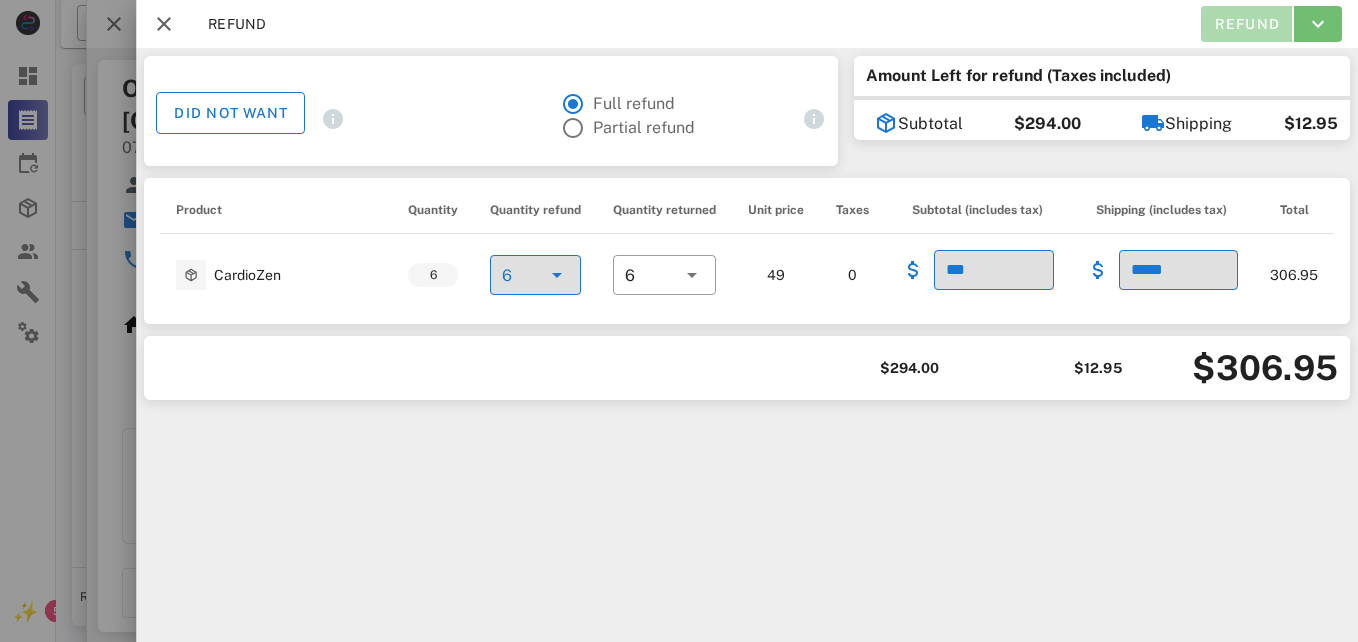click on "Refund" at bounding box center [1246, 24] 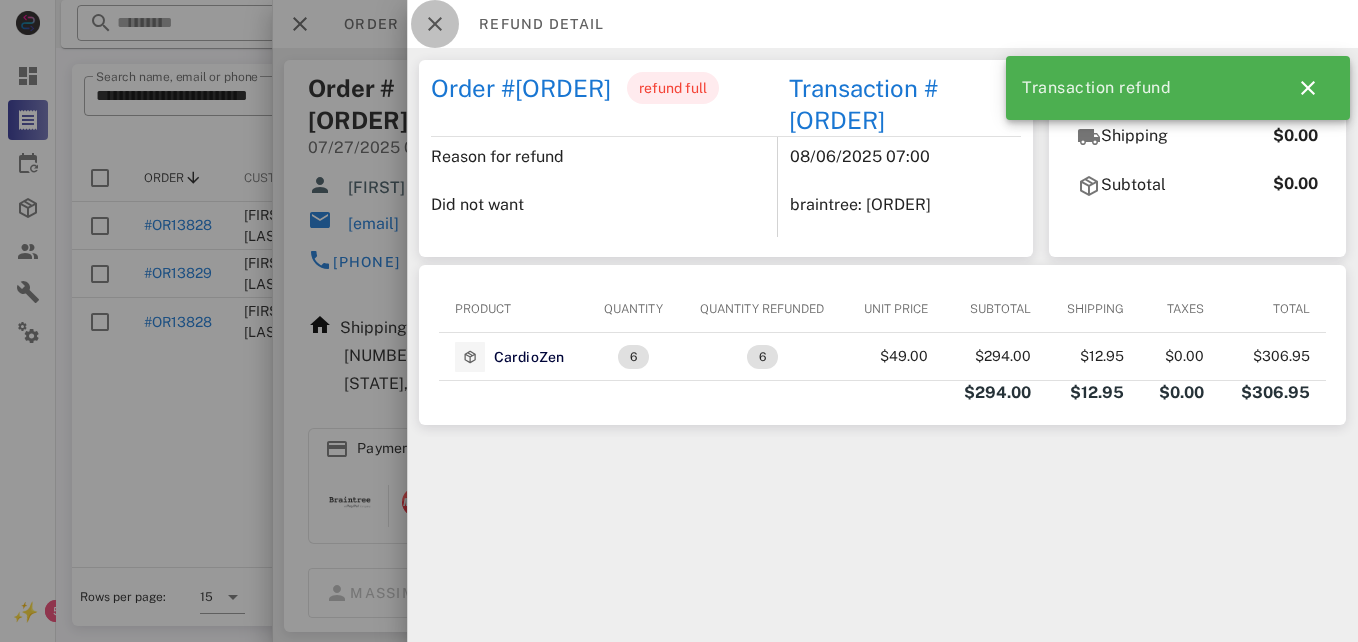 click at bounding box center [435, 24] 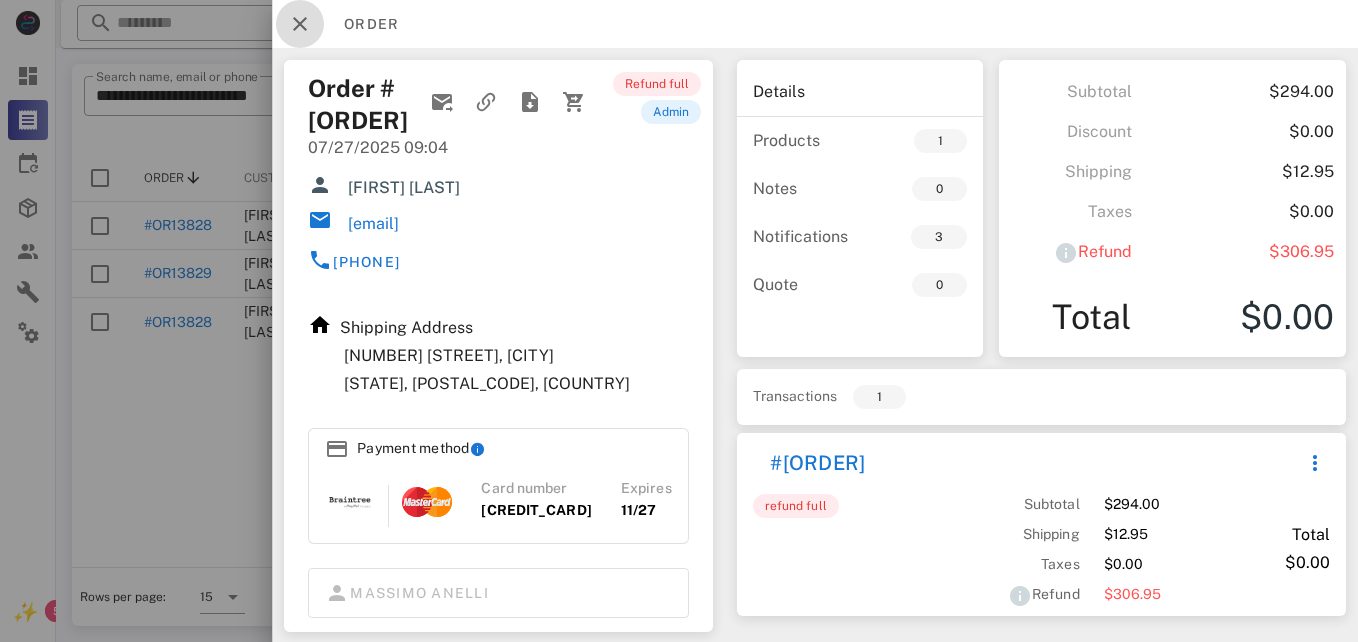 click at bounding box center [300, 24] 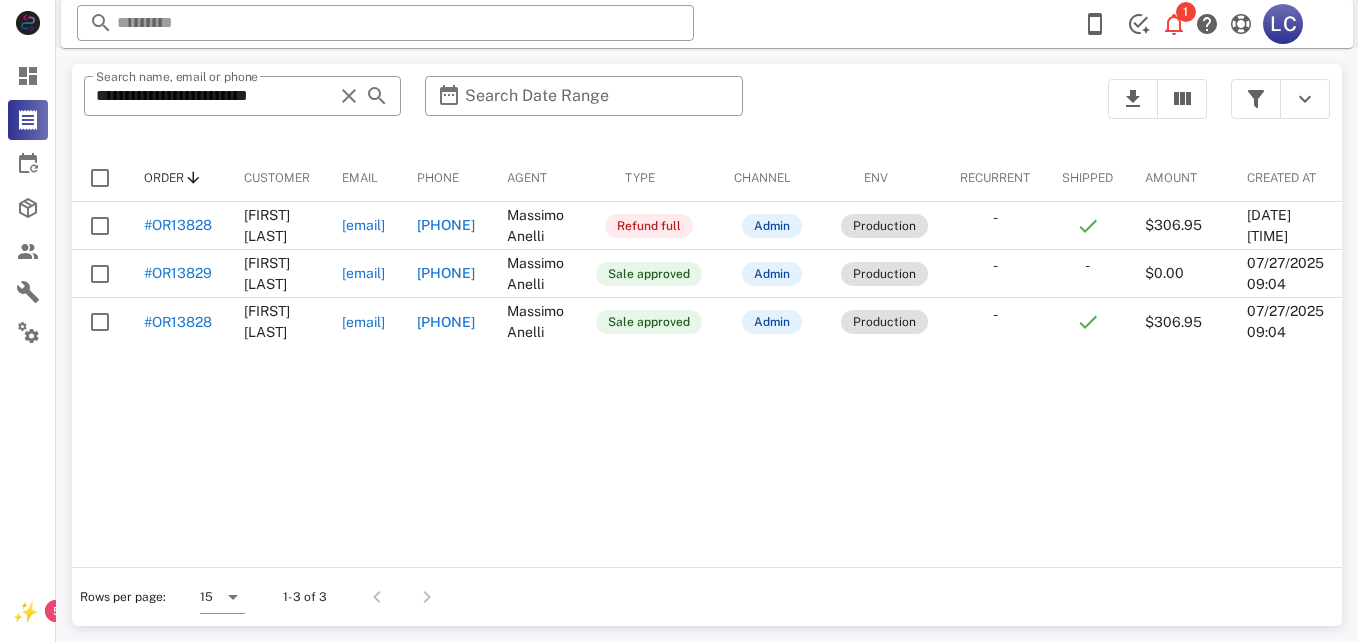 click on "**********" at bounding box center (707, 345) 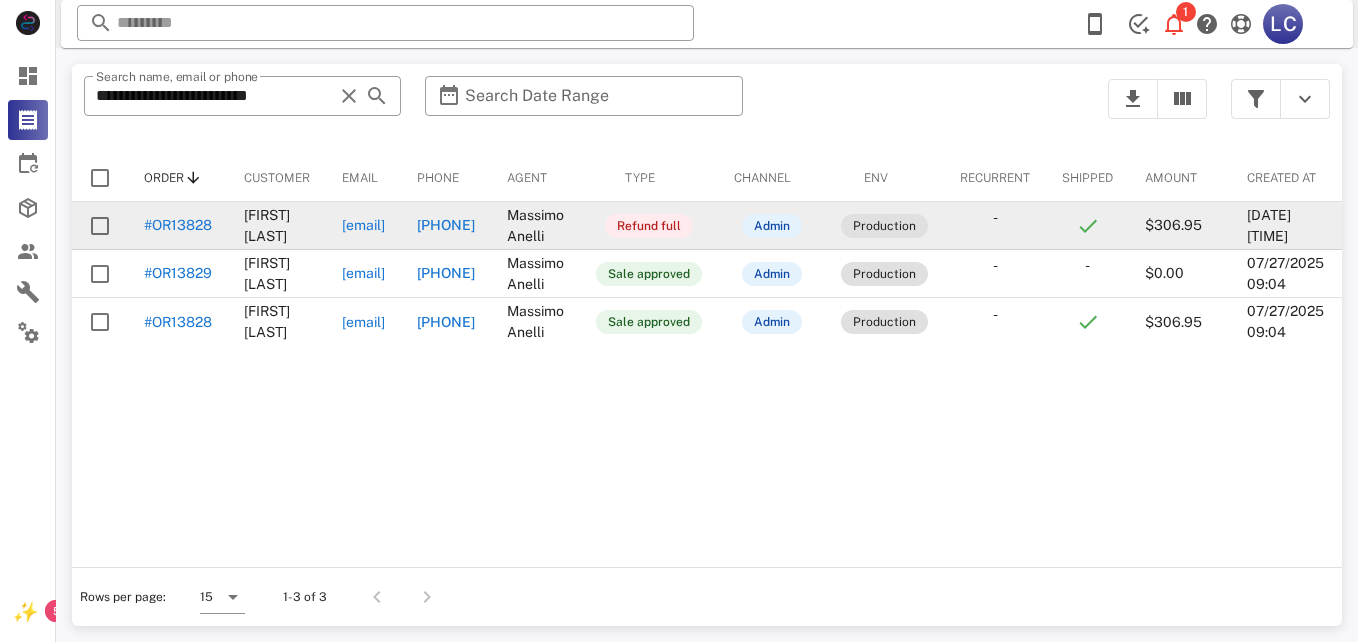 click on "#OR13828" at bounding box center [178, 226] 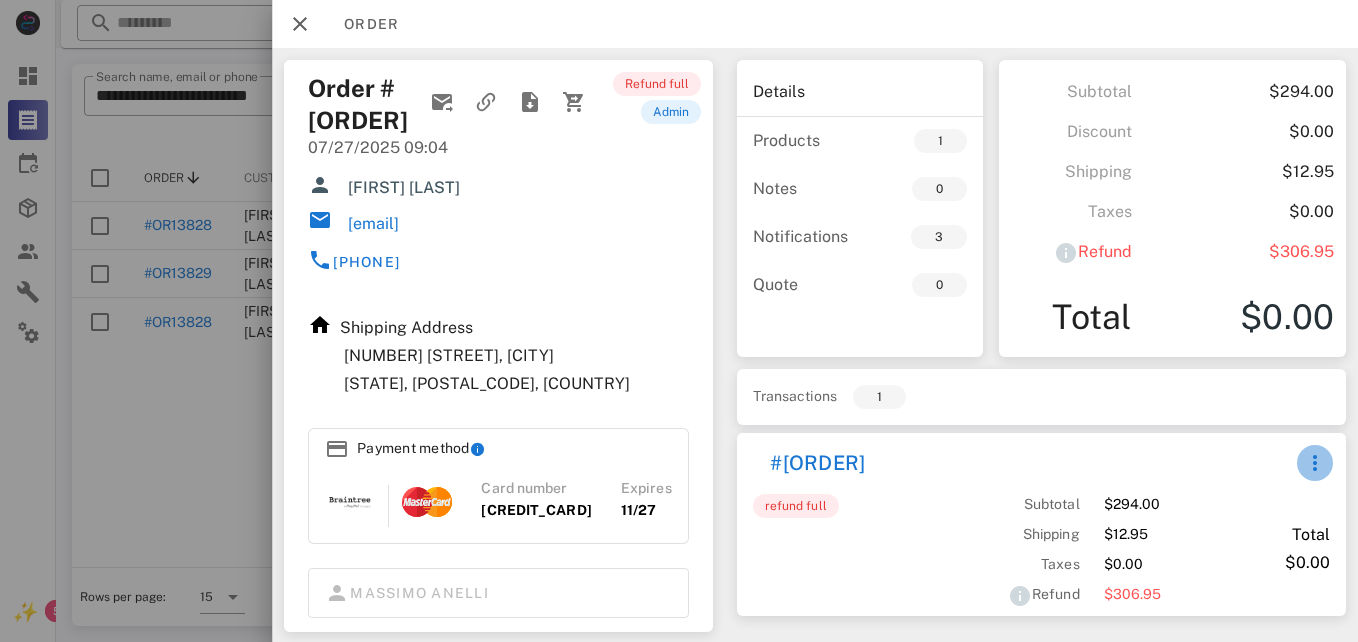 click at bounding box center [1315, 463] 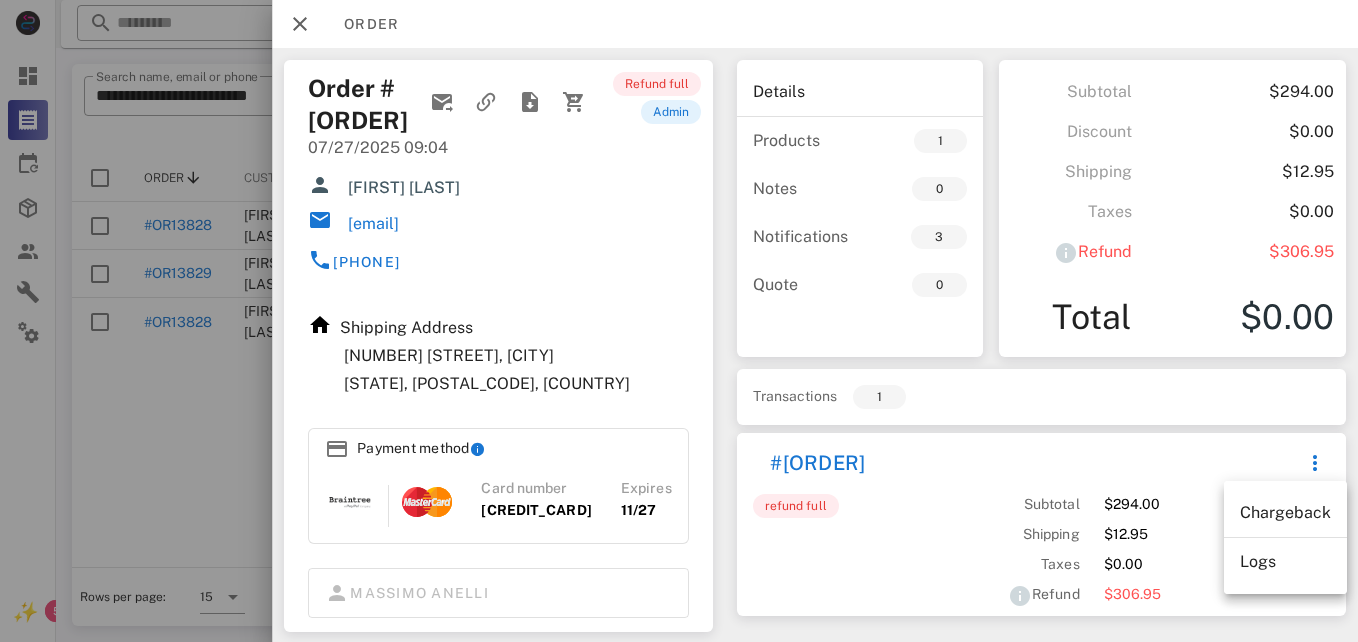 click on "#[ORDER]" at bounding box center [1016, 463] 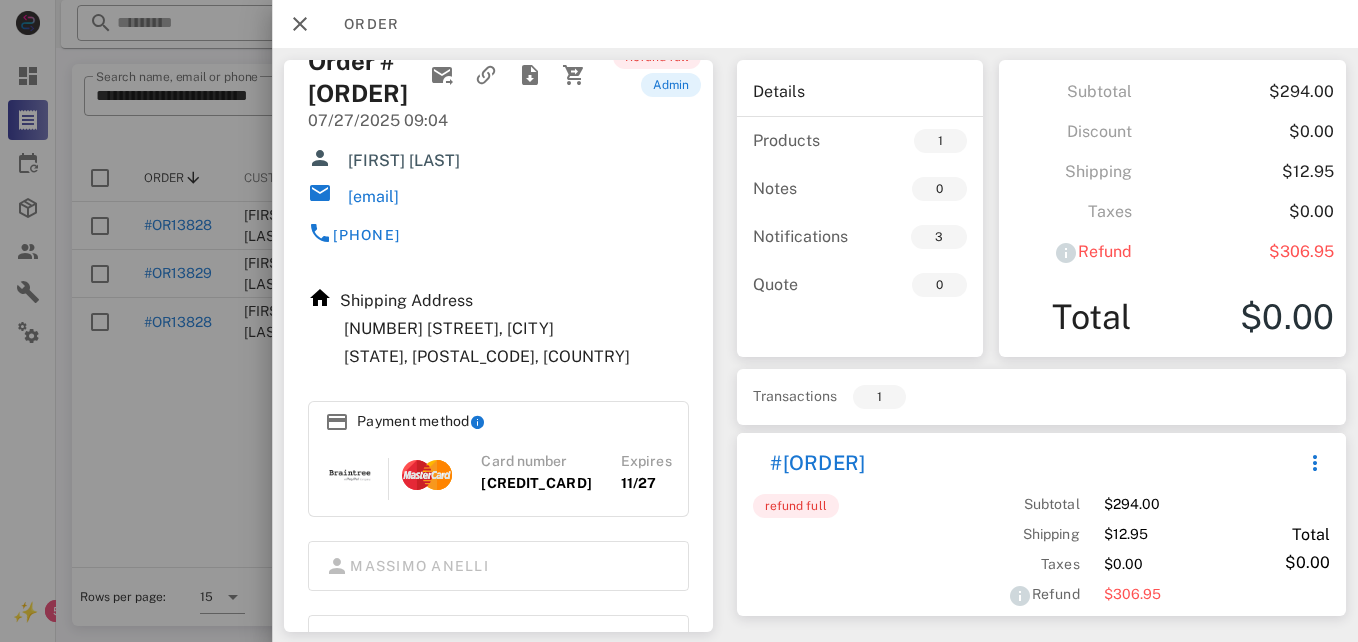 scroll, scrollTop: 0, scrollLeft: 0, axis: both 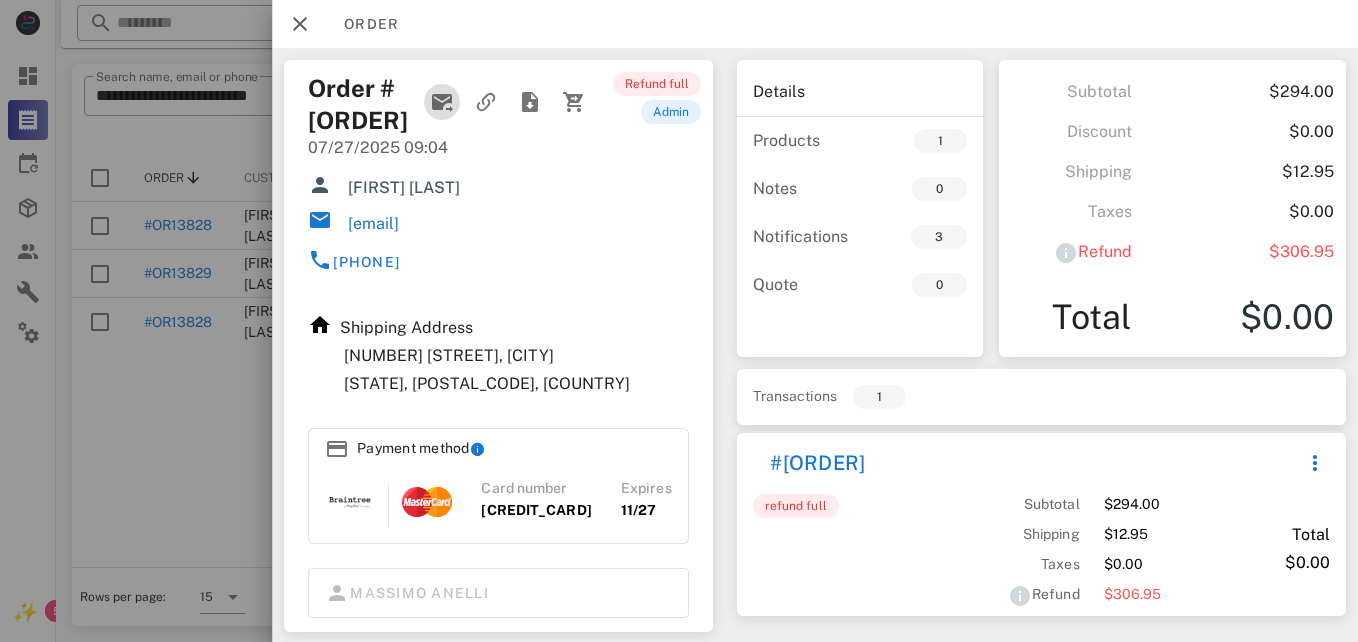 click at bounding box center (442, 102) 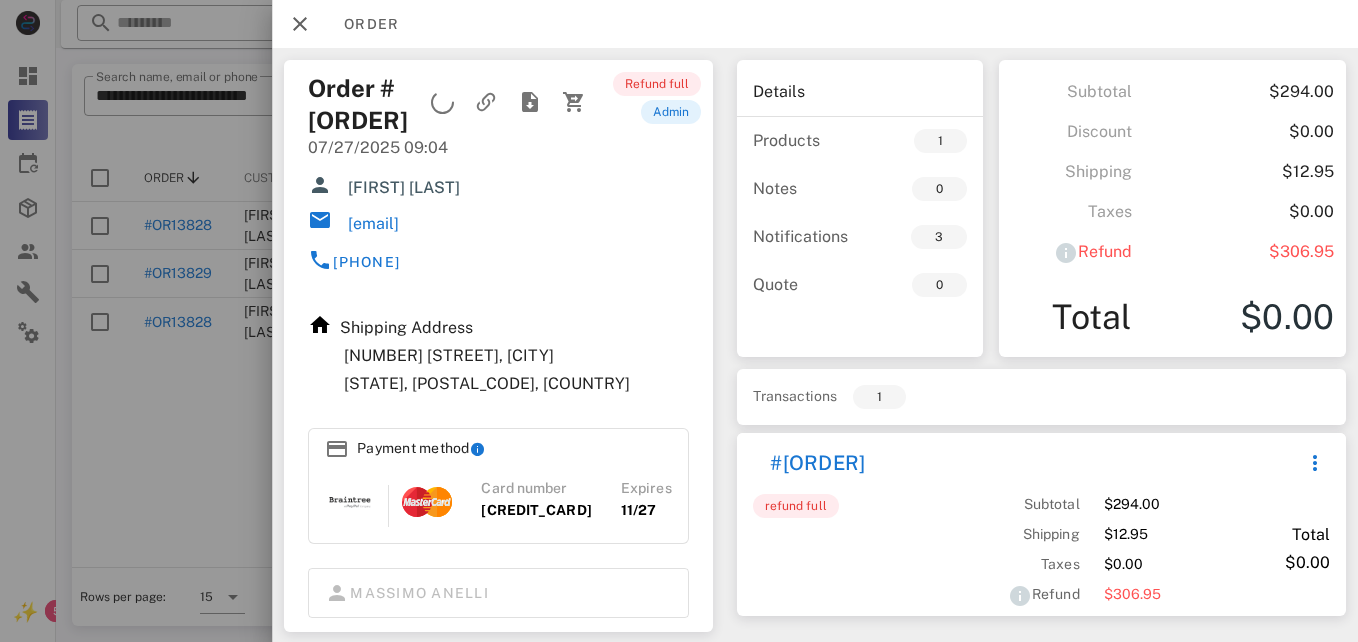 drag, startPoint x: 468, startPoint y: 97, endPoint x: 427, endPoint y: 118, distance: 46.06517 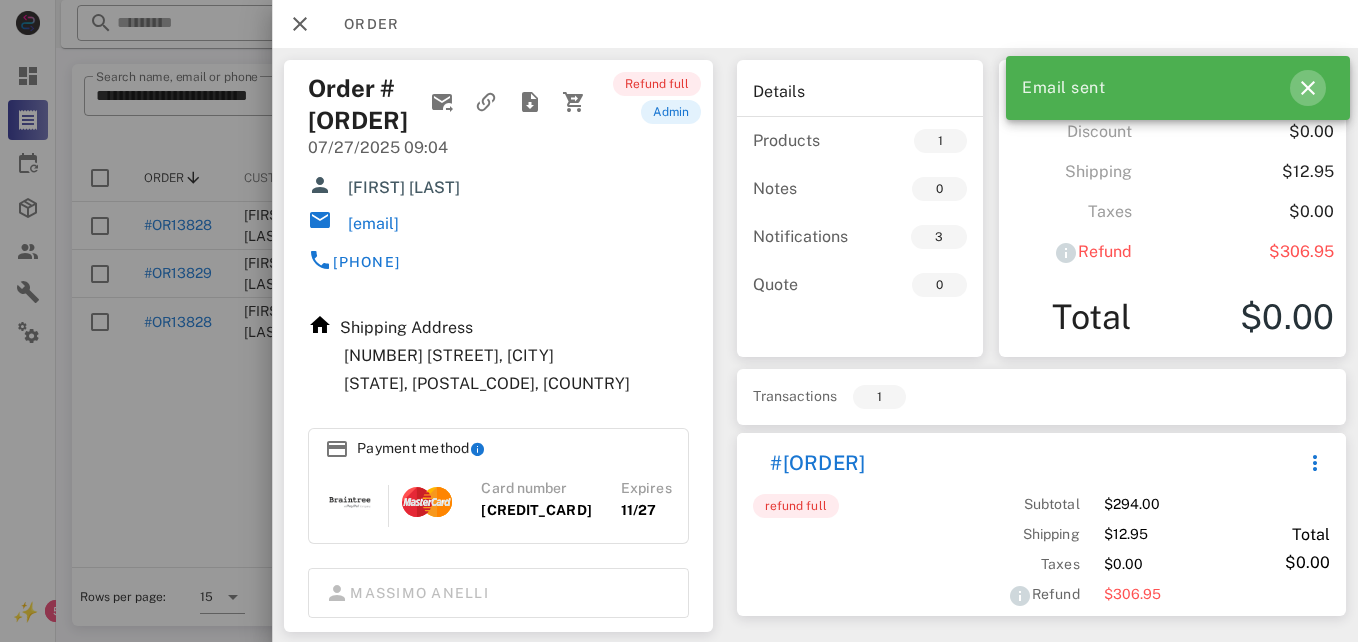 click at bounding box center [1308, 88] 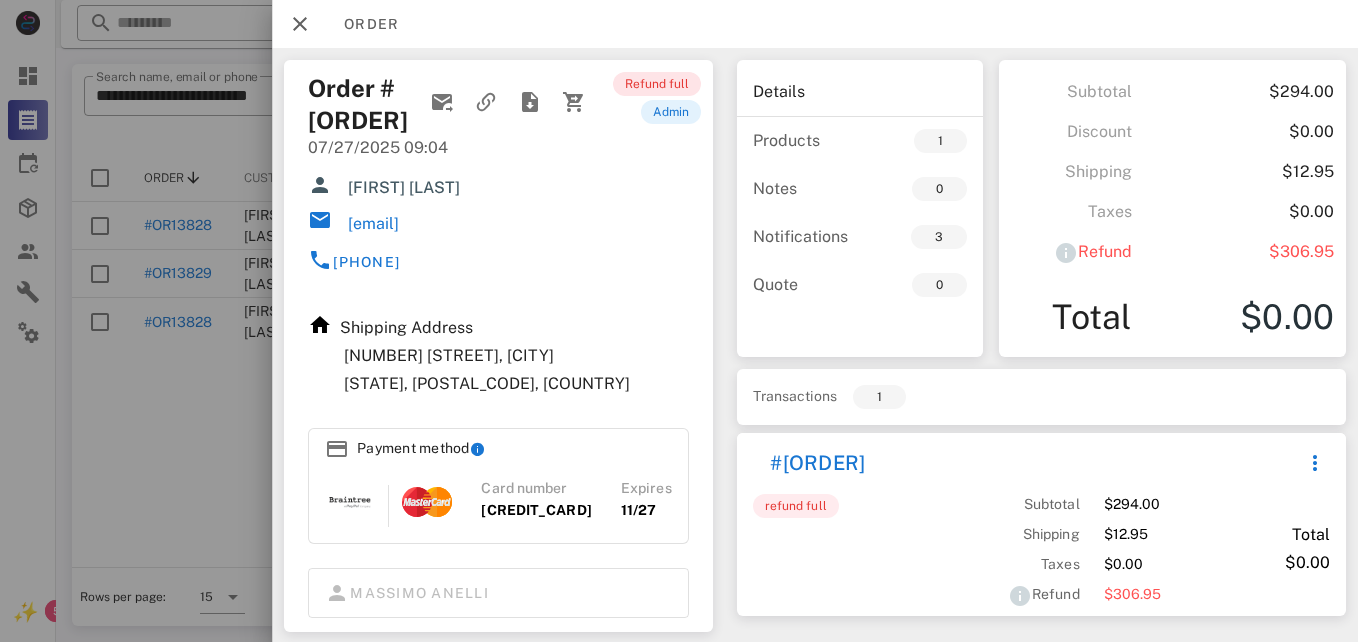 click on "Refund full" at bounding box center (656, 84) 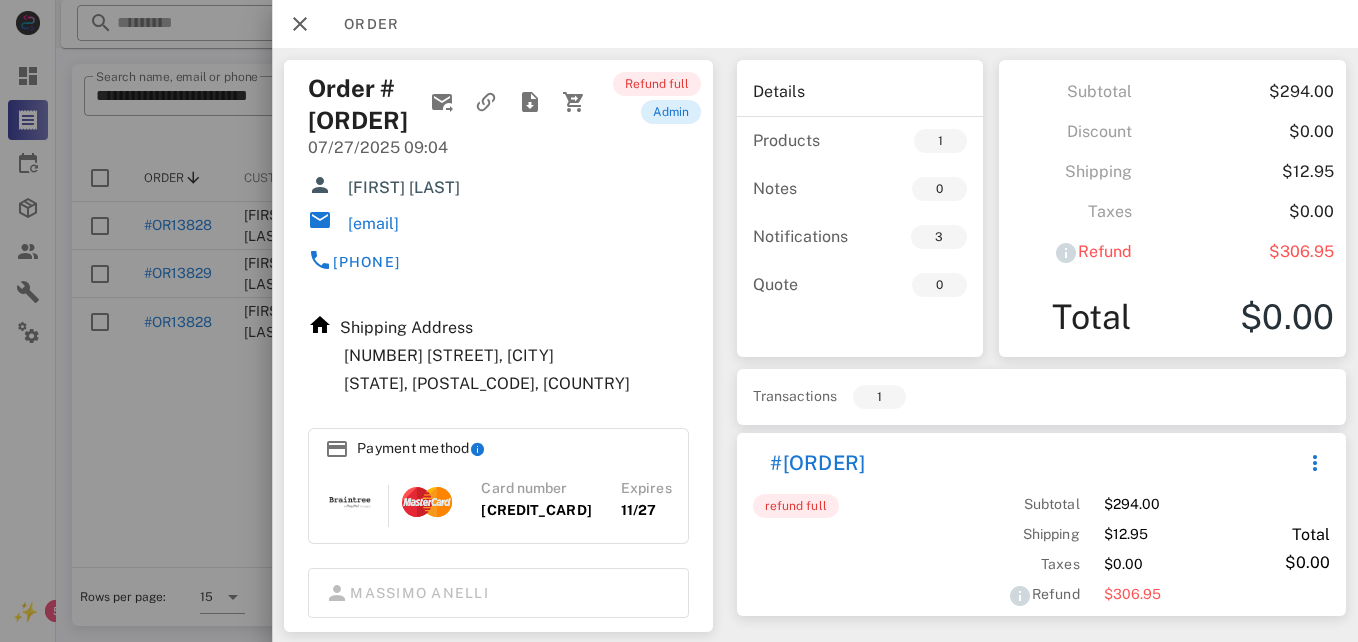 click on "admin" at bounding box center [670, 112] 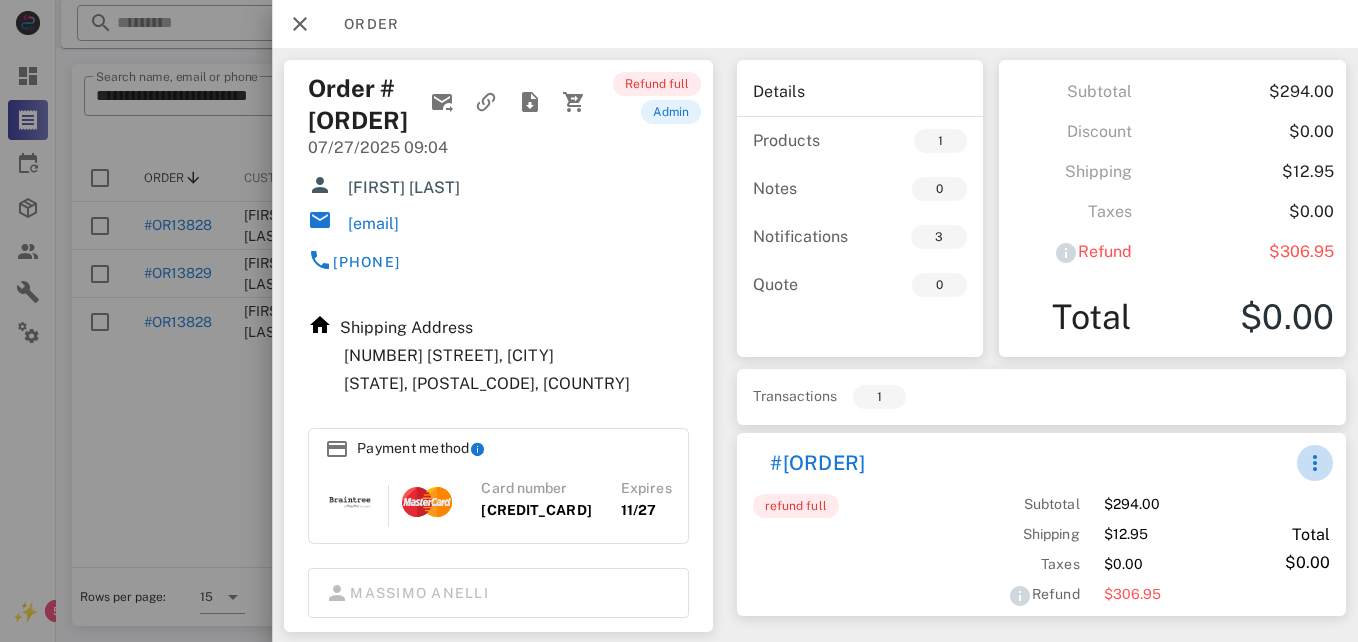 click at bounding box center (1315, 463) 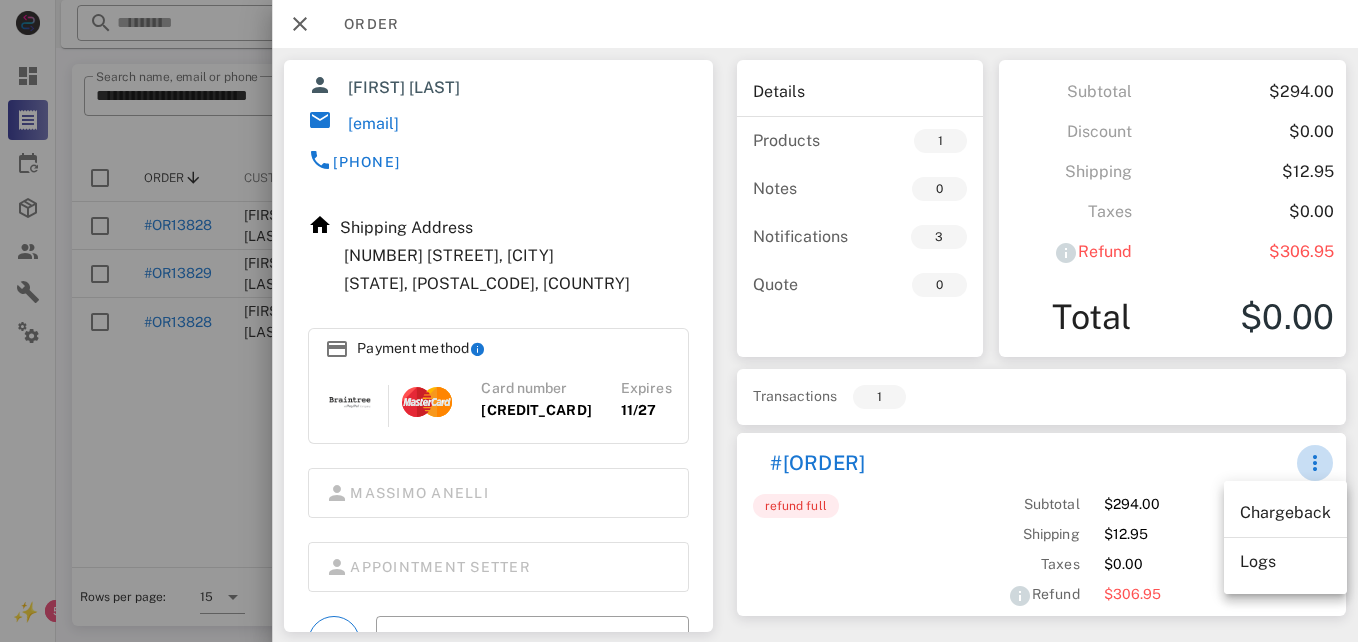 scroll, scrollTop: 0, scrollLeft: 0, axis: both 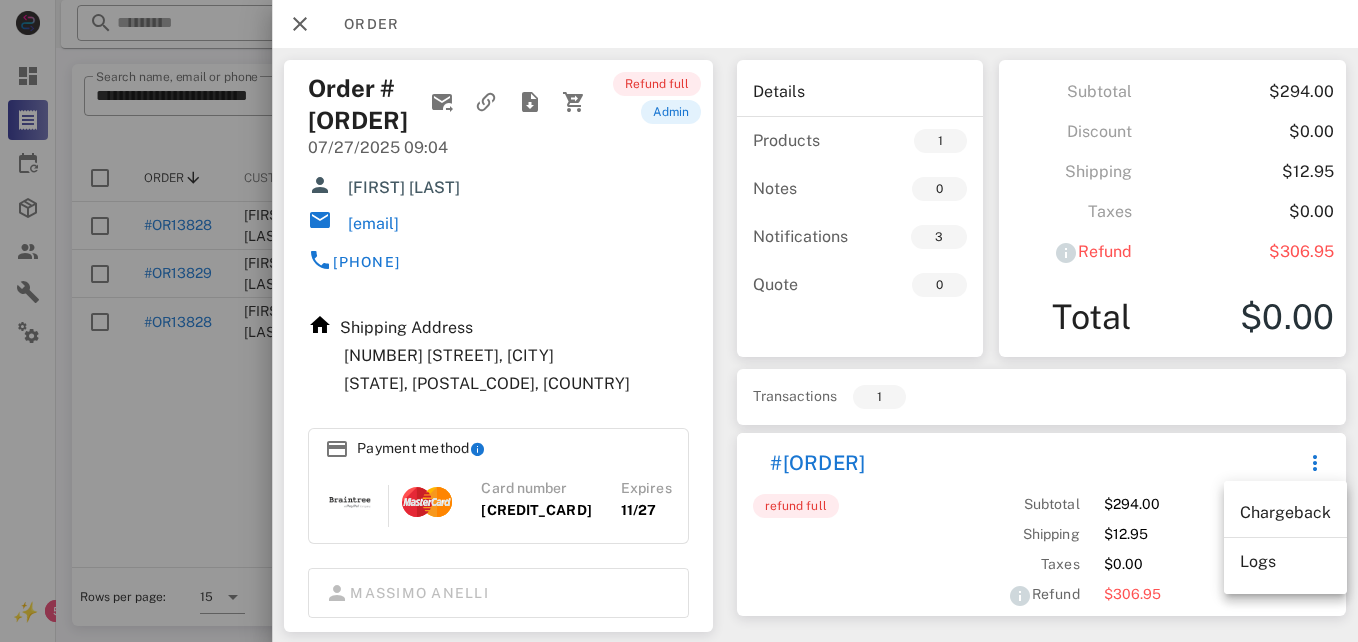 click at bounding box center [679, 321] 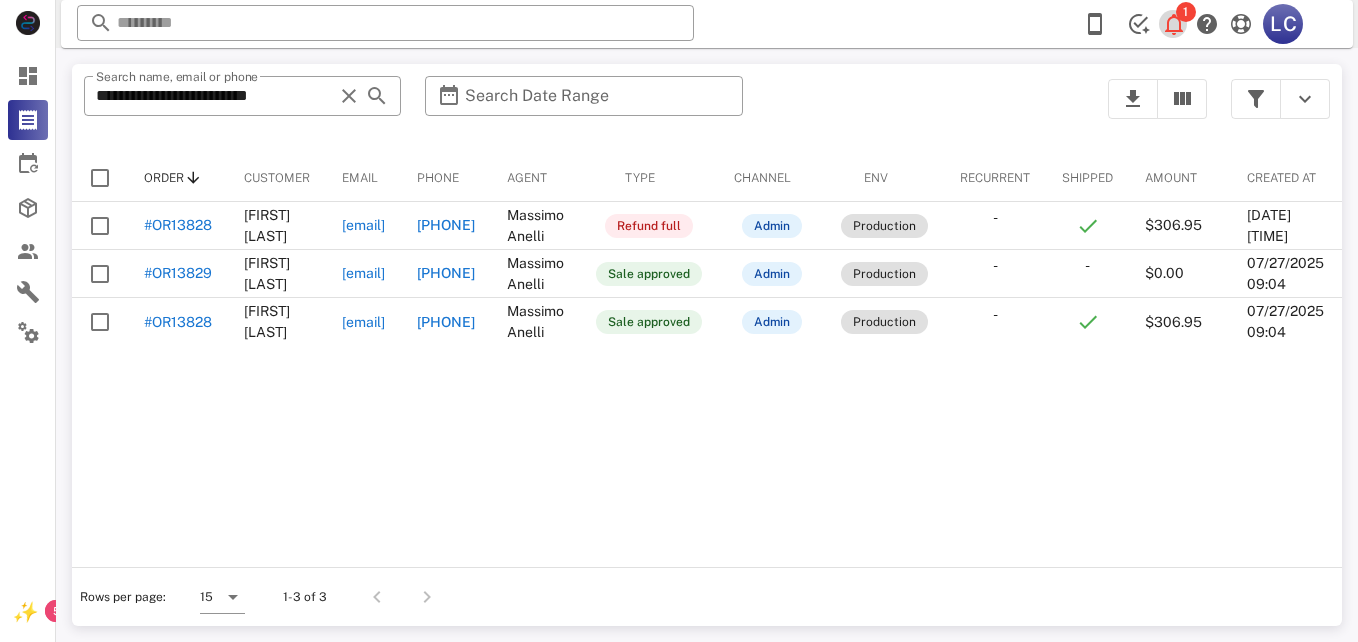 click at bounding box center [1174, 24] 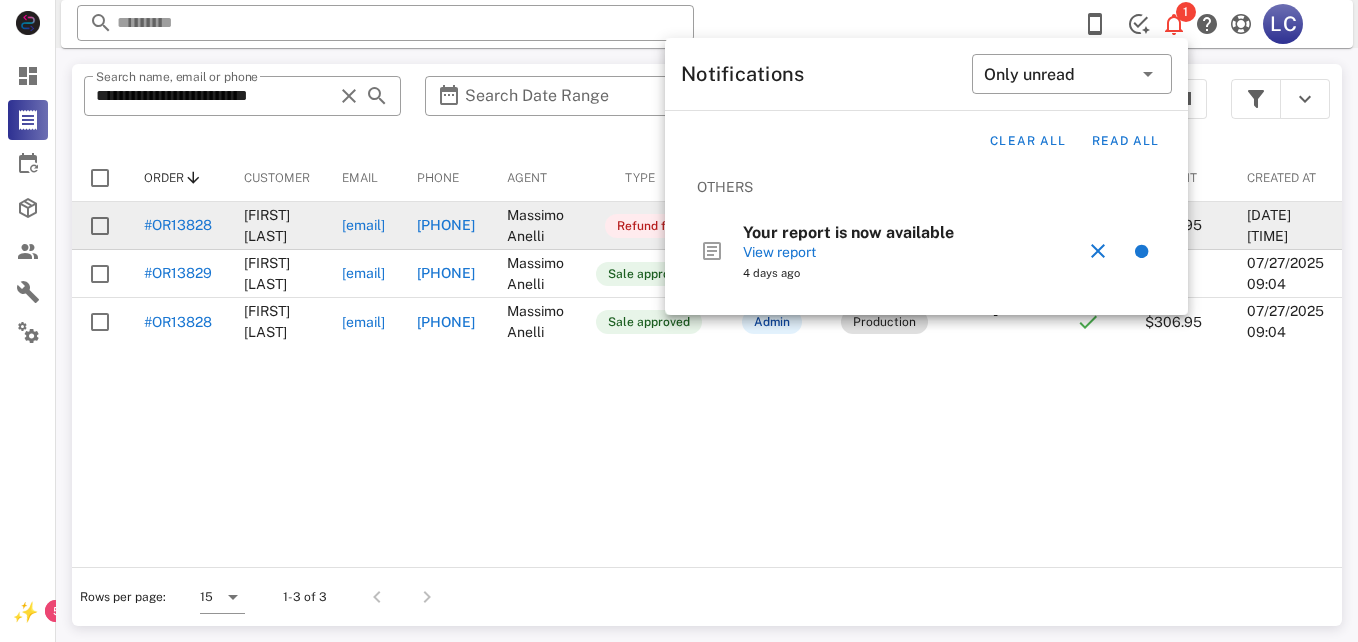 click on "#OR13828" at bounding box center [178, 226] 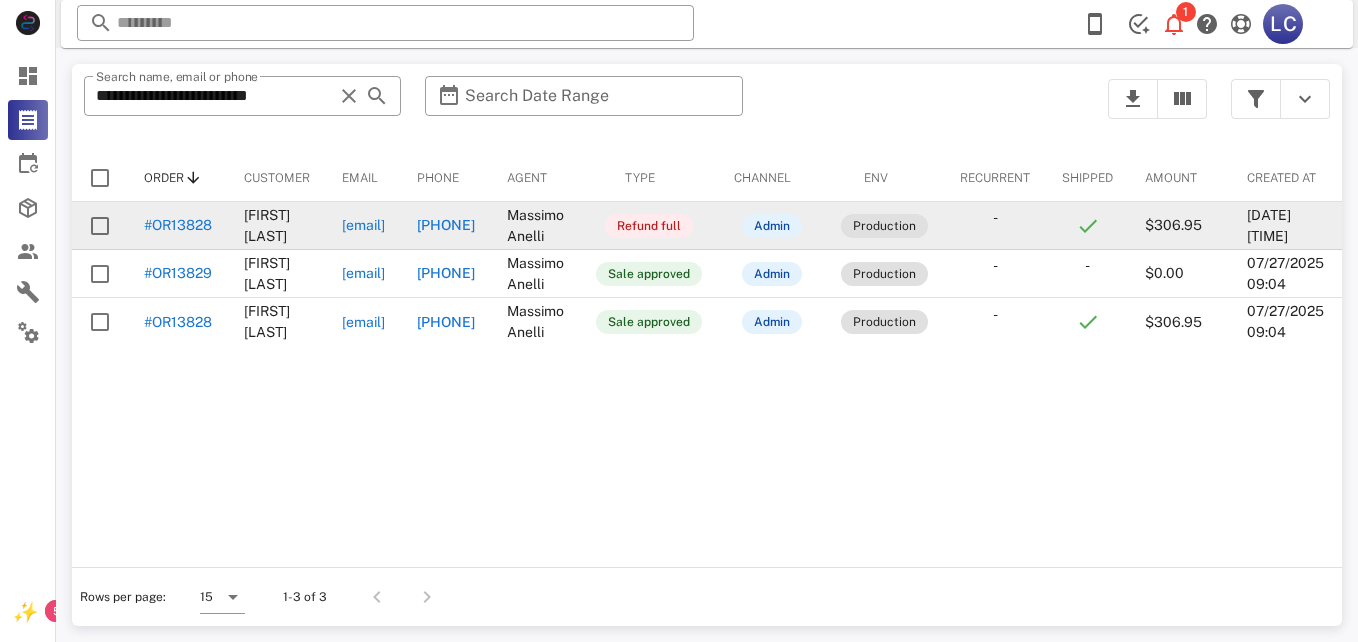 click on "#OR13828" at bounding box center (178, 225) 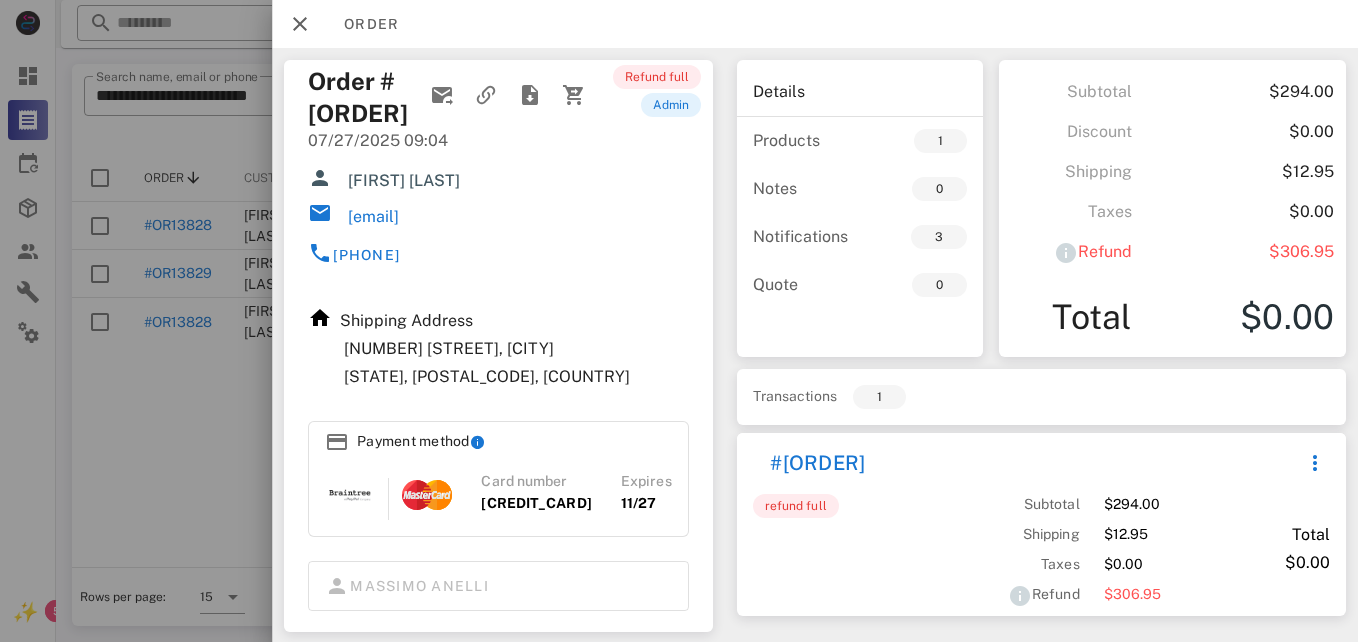 scroll, scrollTop: 0, scrollLeft: 0, axis: both 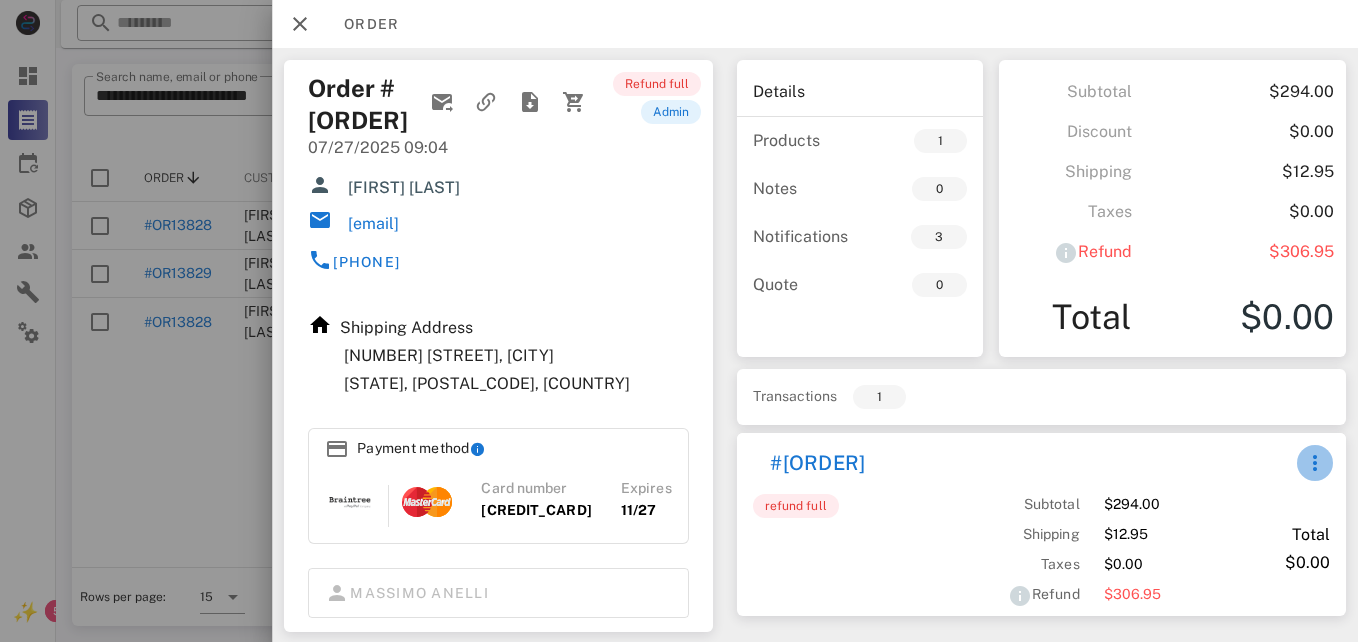 click at bounding box center [1315, 463] 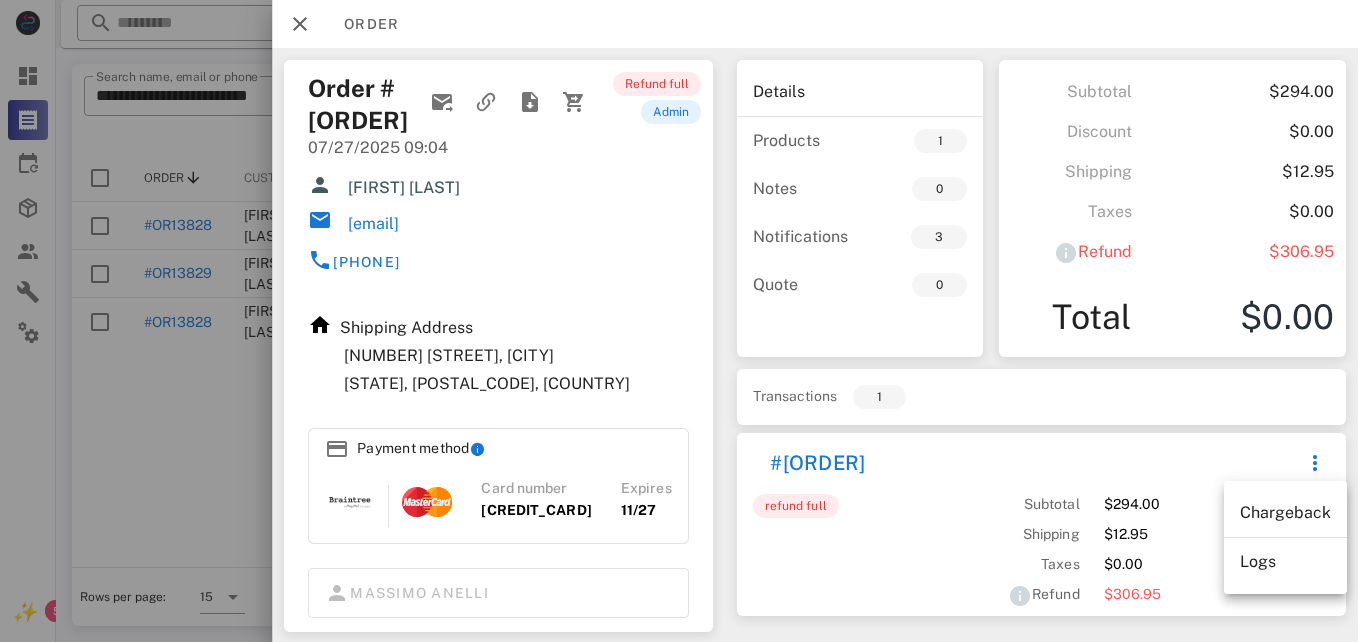 click on "Logs" at bounding box center [1285, 562] 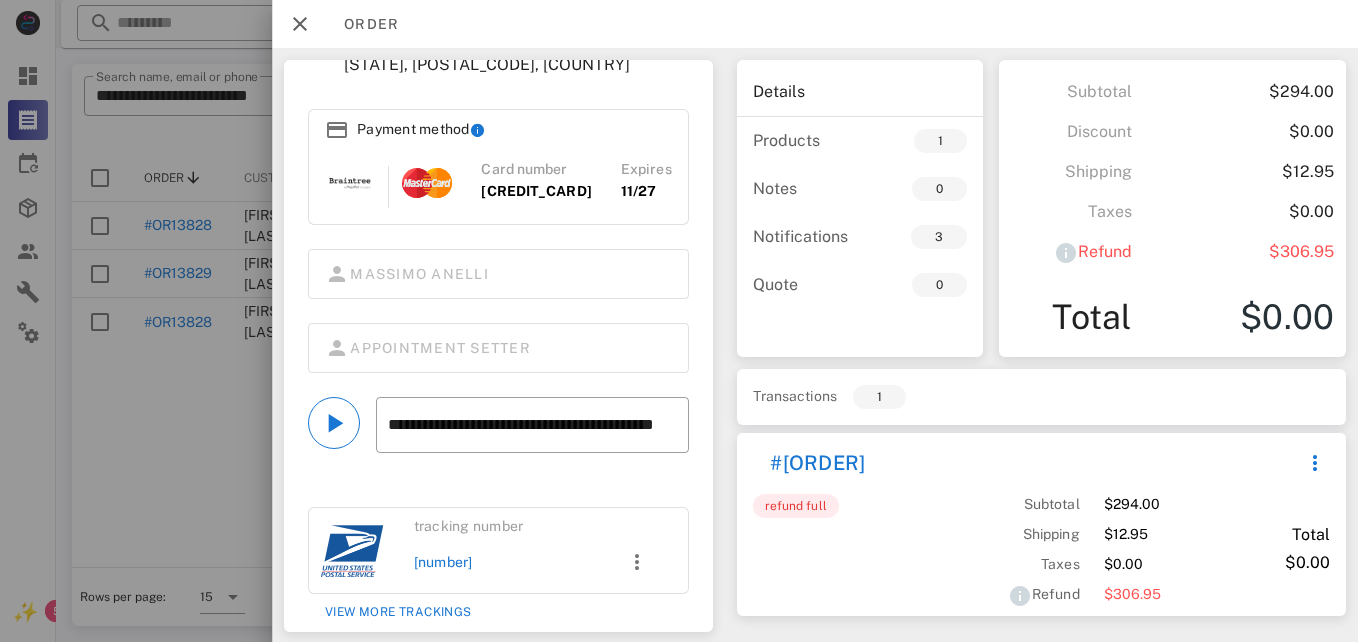 scroll, scrollTop: 327, scrollLeft: 0, axis: vertical 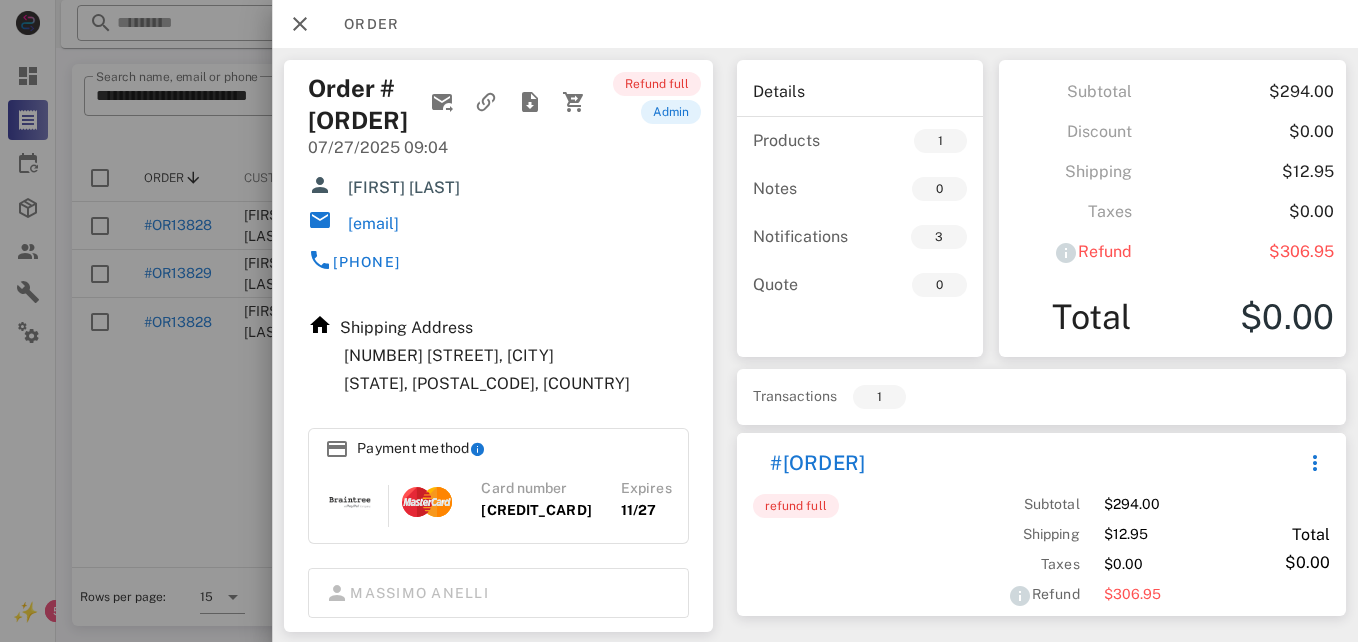 click on "[EMAIL]" at bounding box center (373, 224) 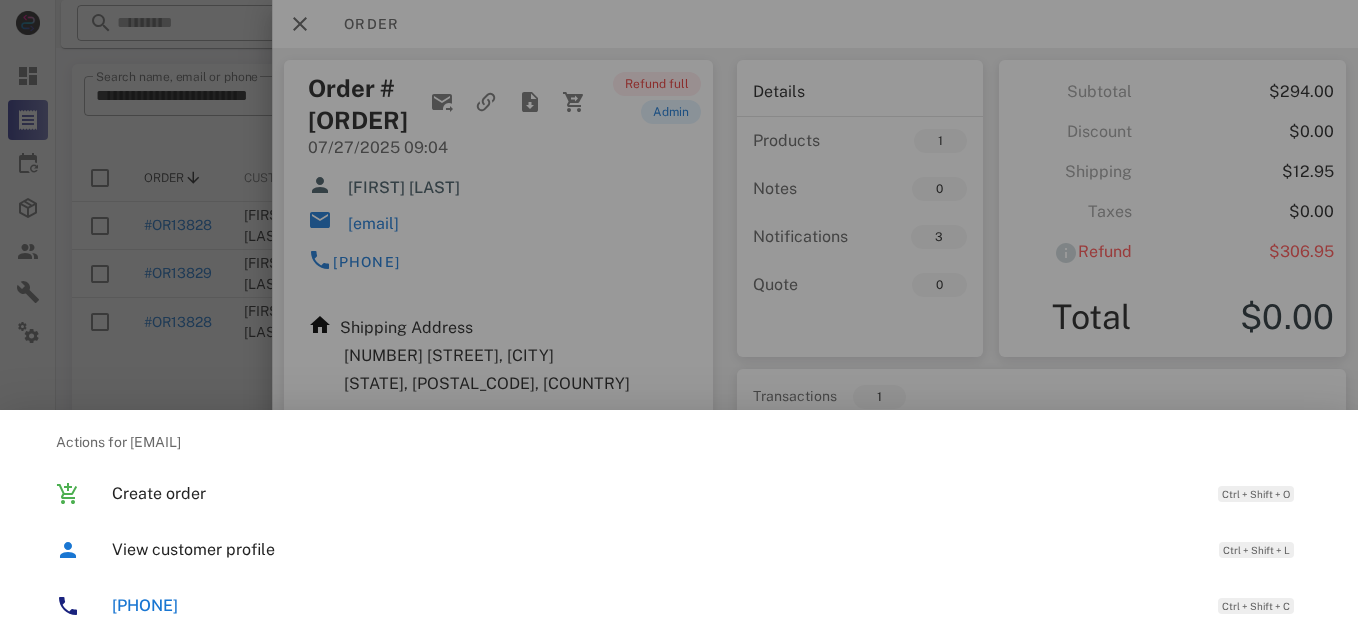 click at bounding box center (679, 321) 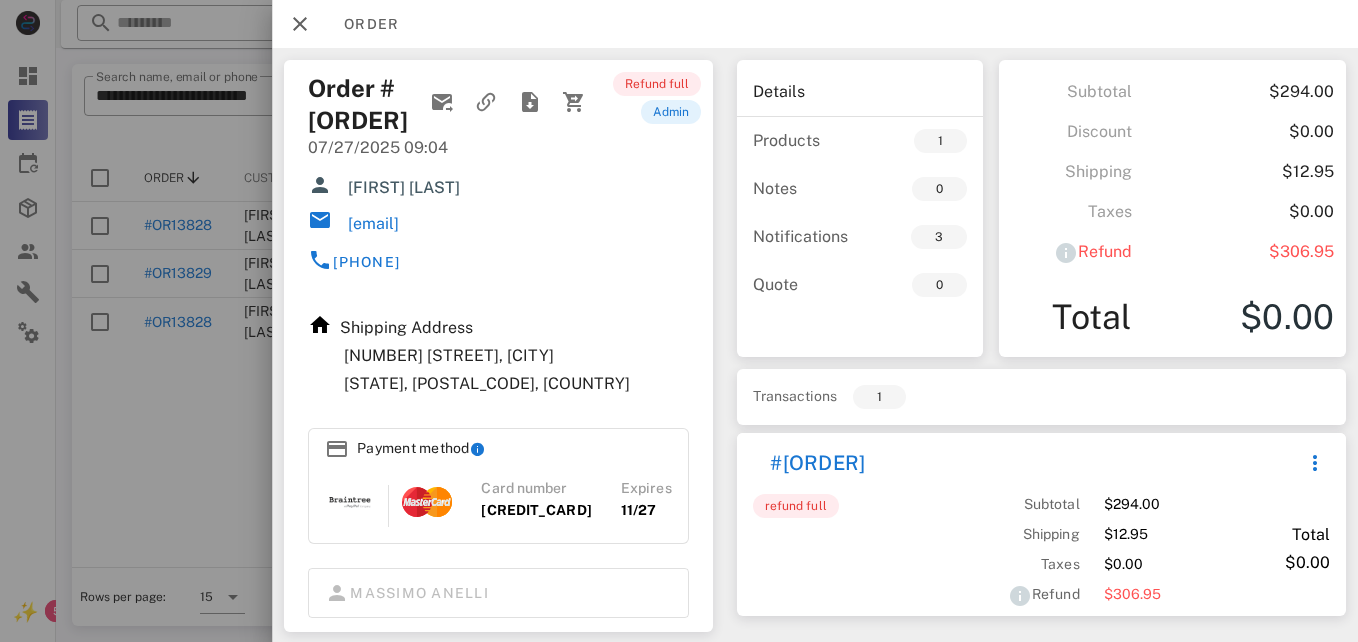 click on "[EMAIL]" at bounding box center [373, 224] 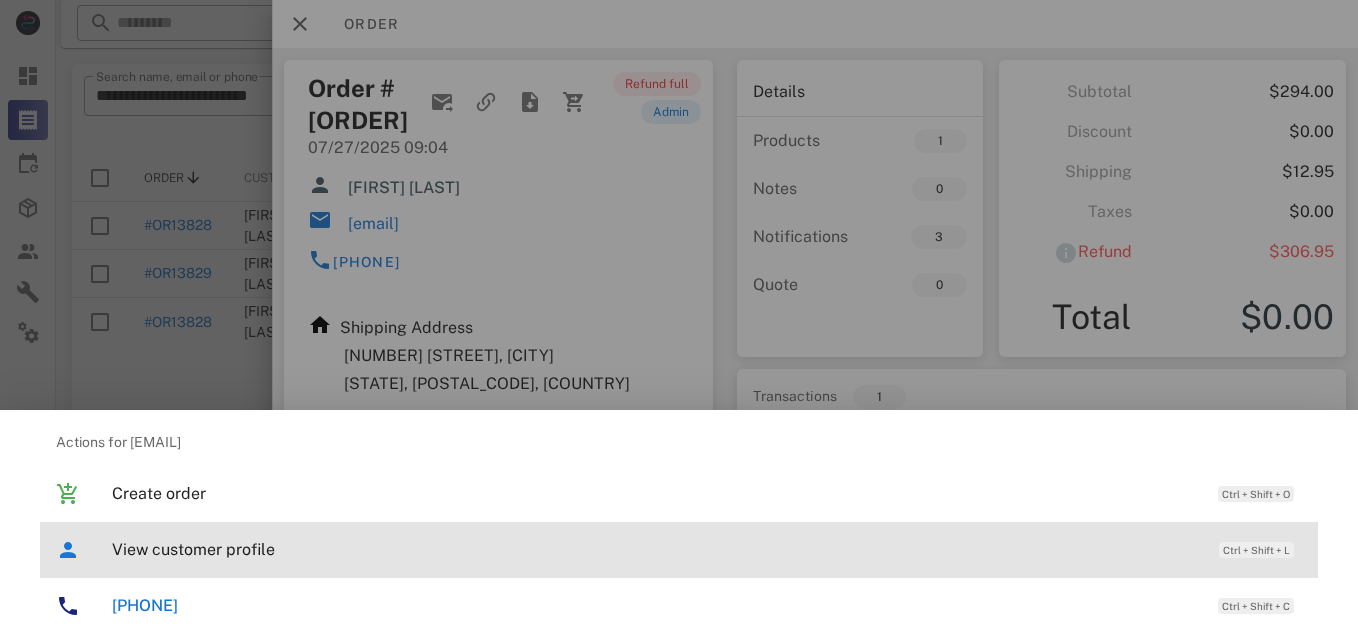 click on "View customer profile Ctrl + Shift + L" at bounding box center [707, 549] 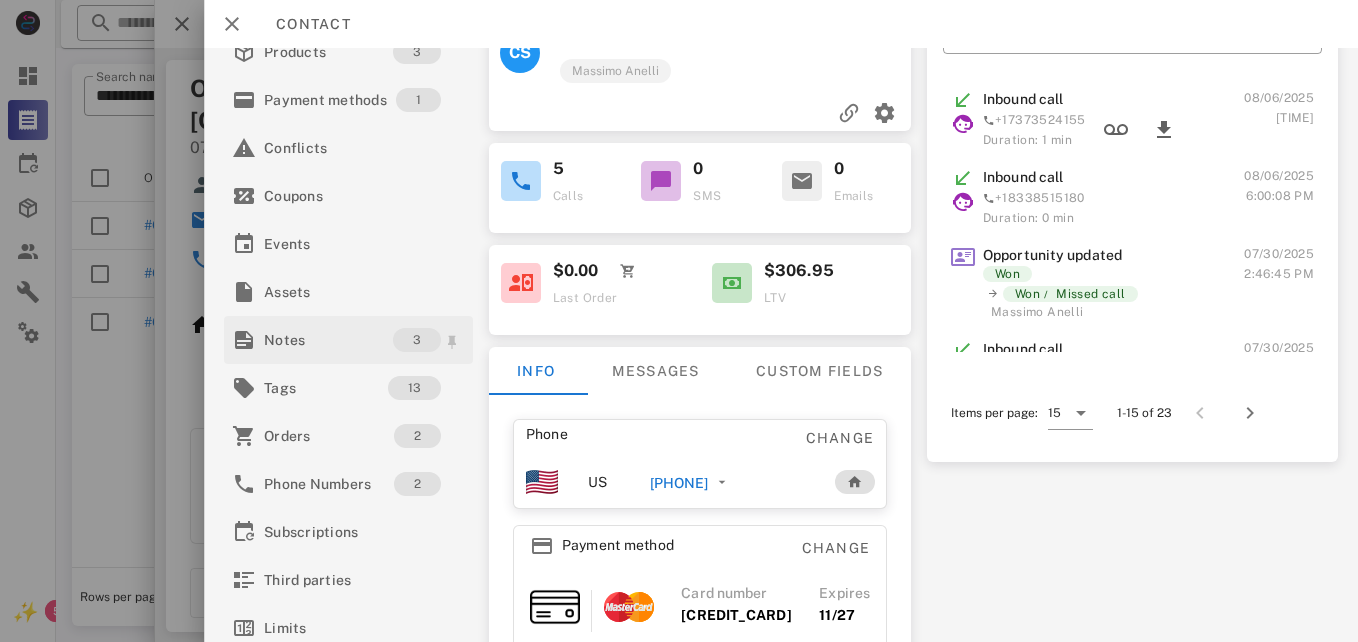scroll, scrollTop: 247, scrollLeft: 0, axis: vertical 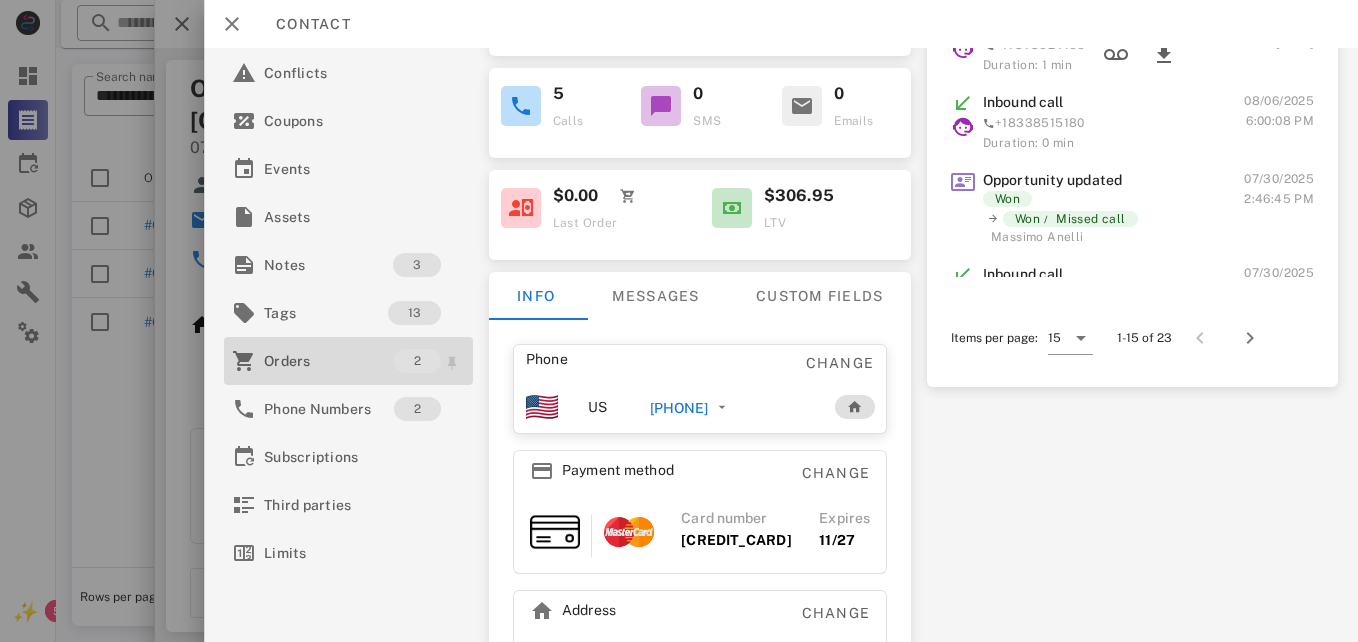 click on "Orders" at bounding box center [329, 361] 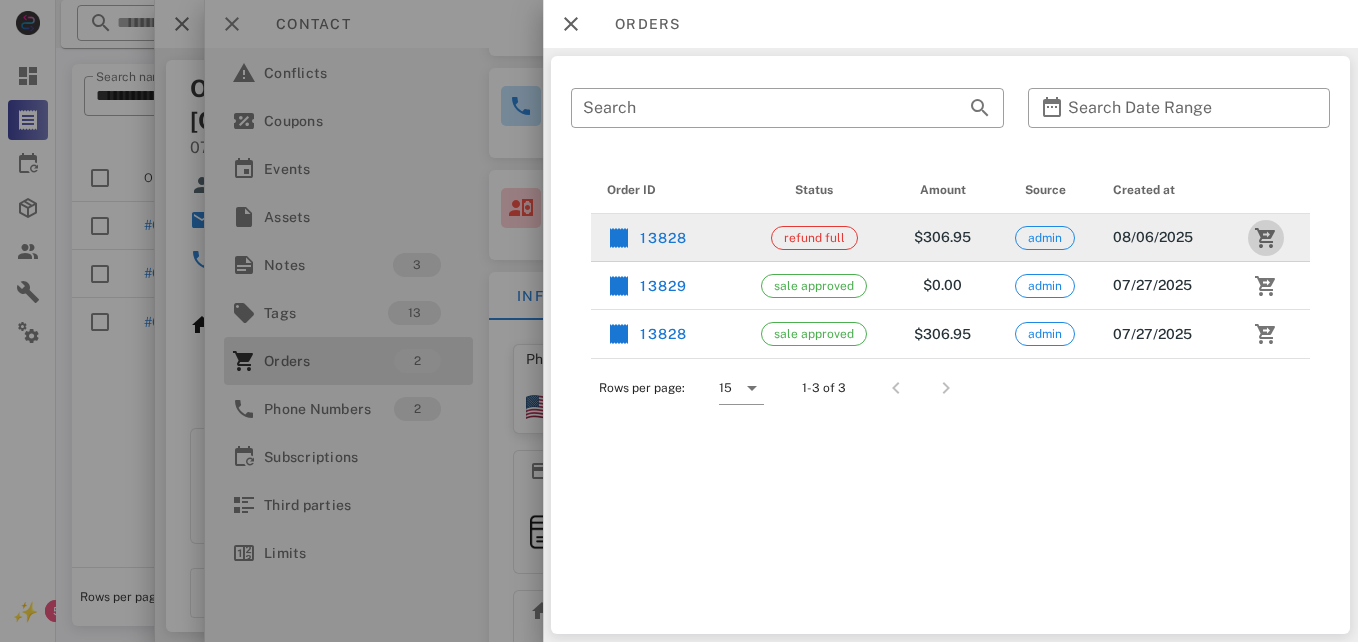 click at bounding box center [1266, 238] 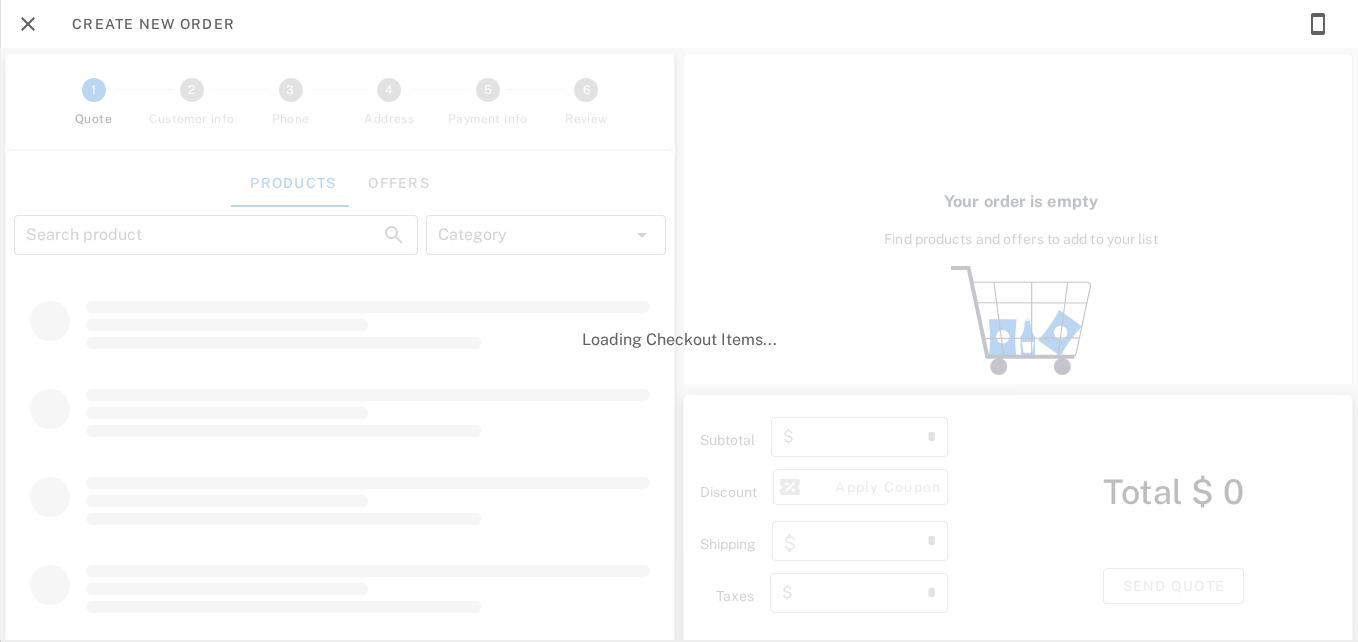 type on "**********" 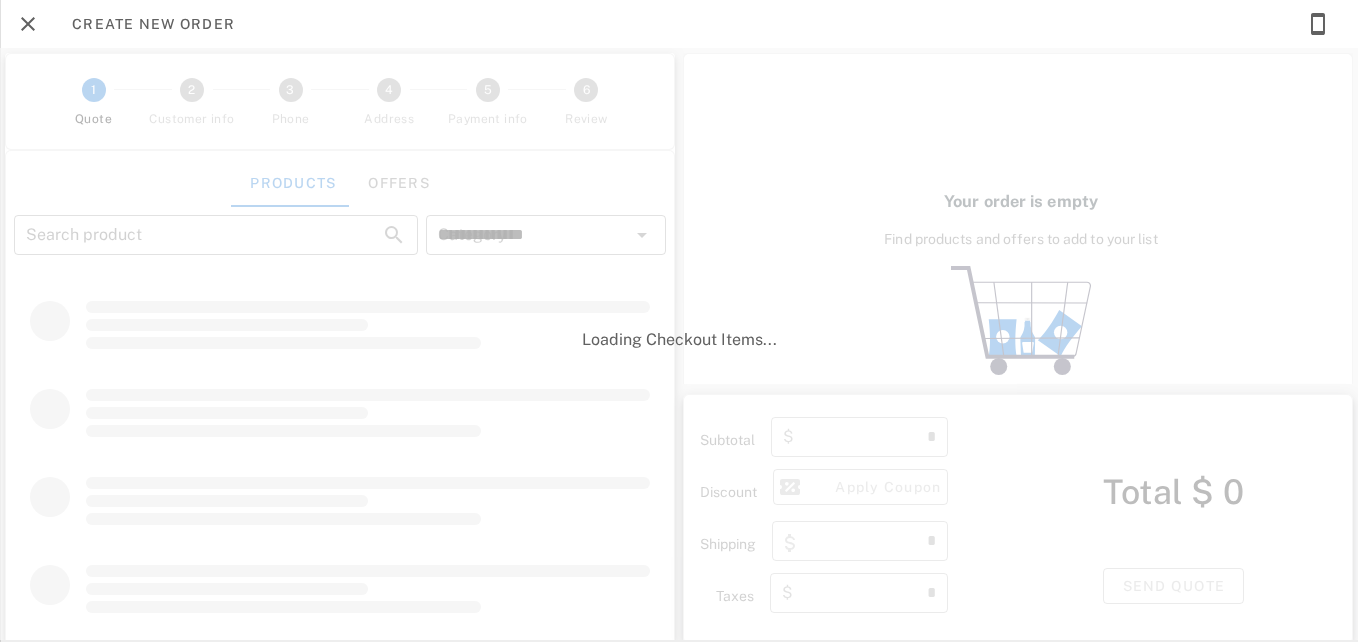 type on "*****" 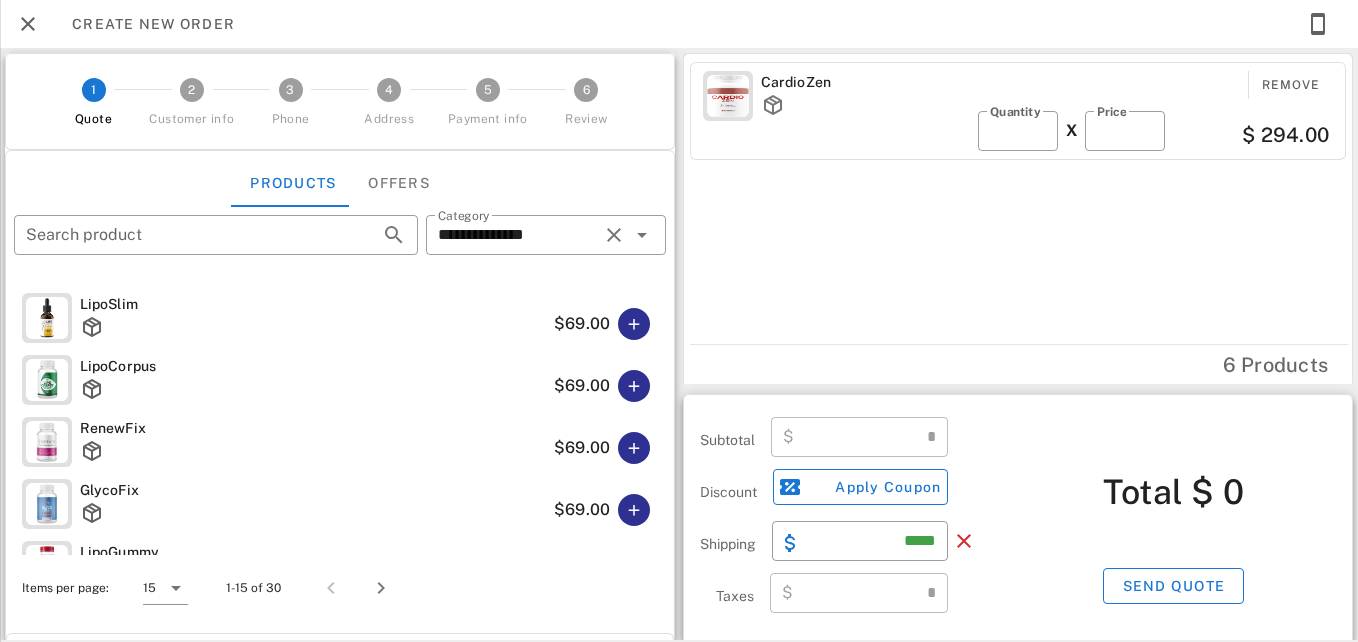 type on "******" 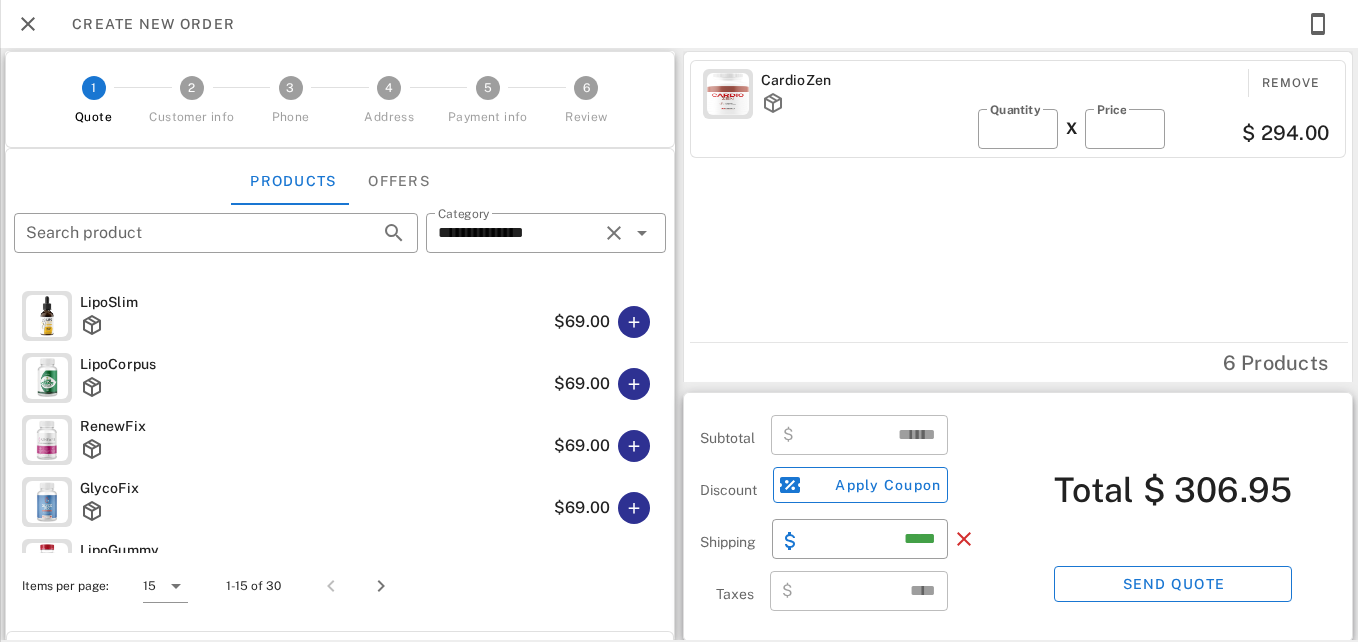 scroll, scrollTop: 0, scrollLeft: 0, axis: both 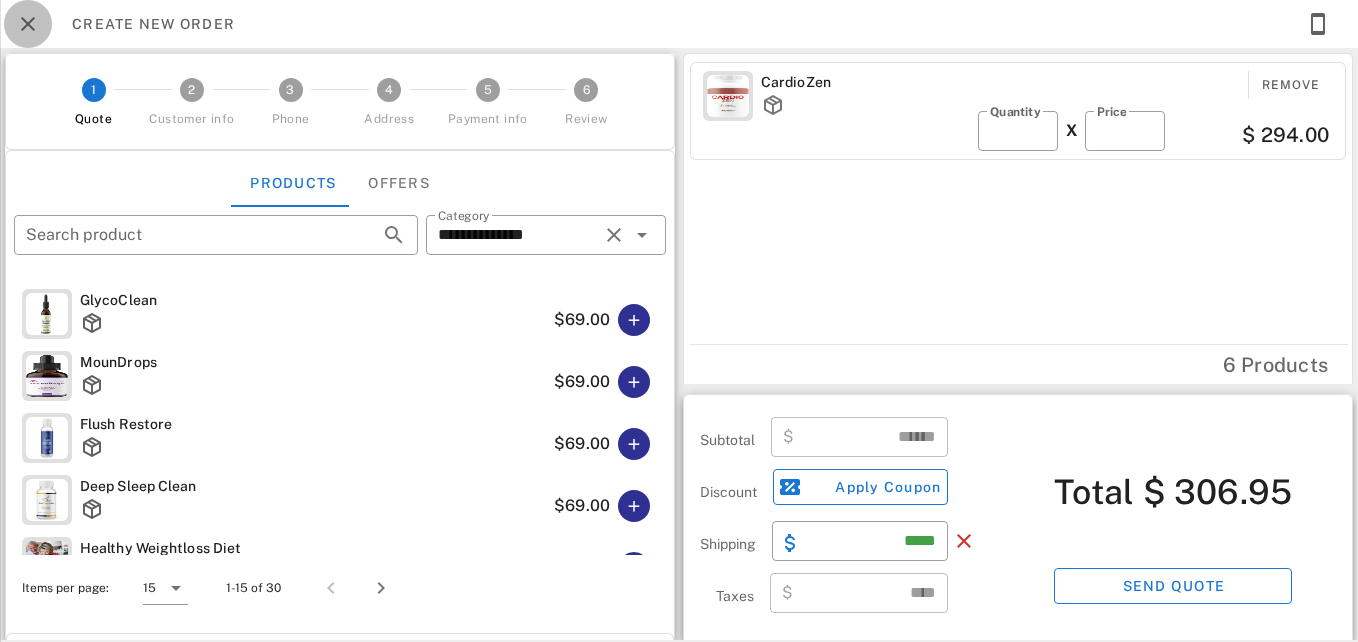 click at bounding box center [28, 24] 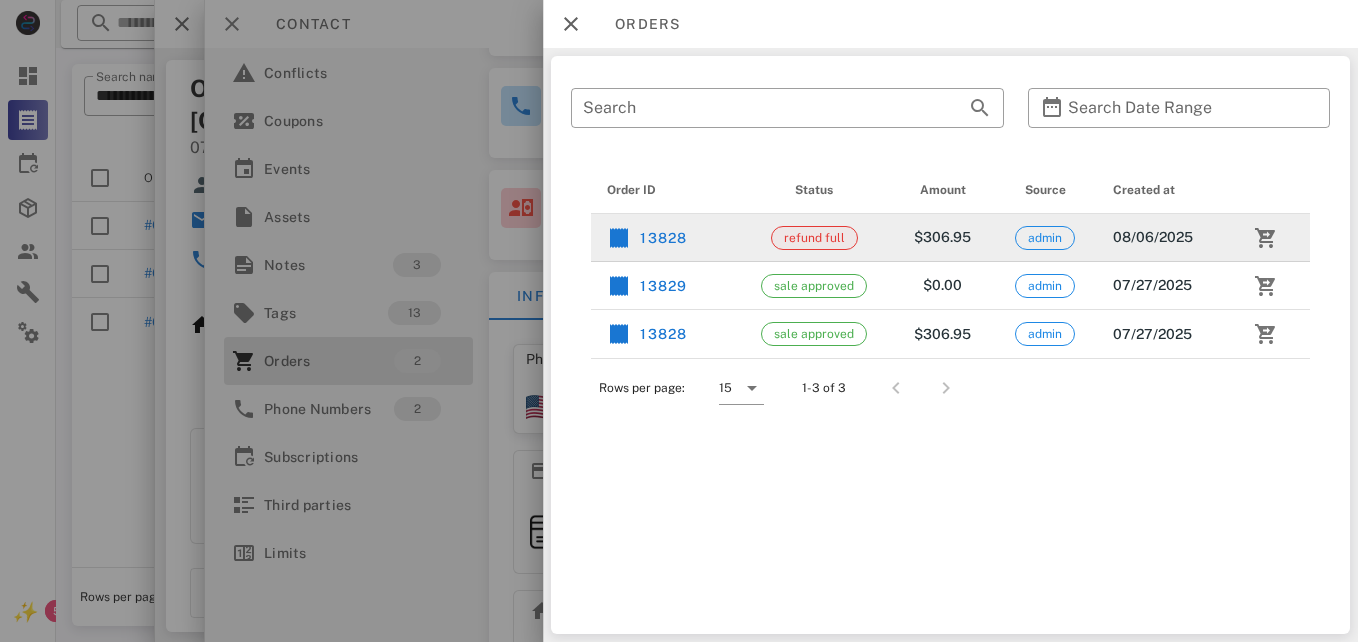 click on "refund full" at bounding box center [814, 238] 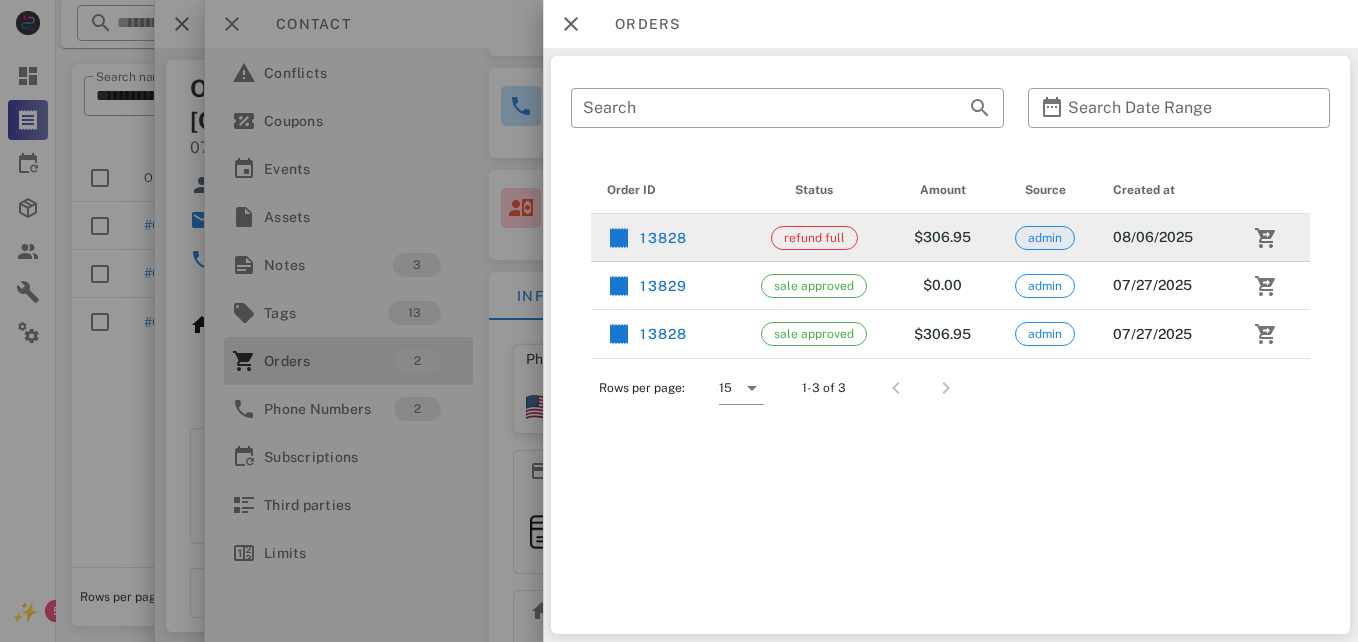 click on "admin" at bounding box center (1045, 238) 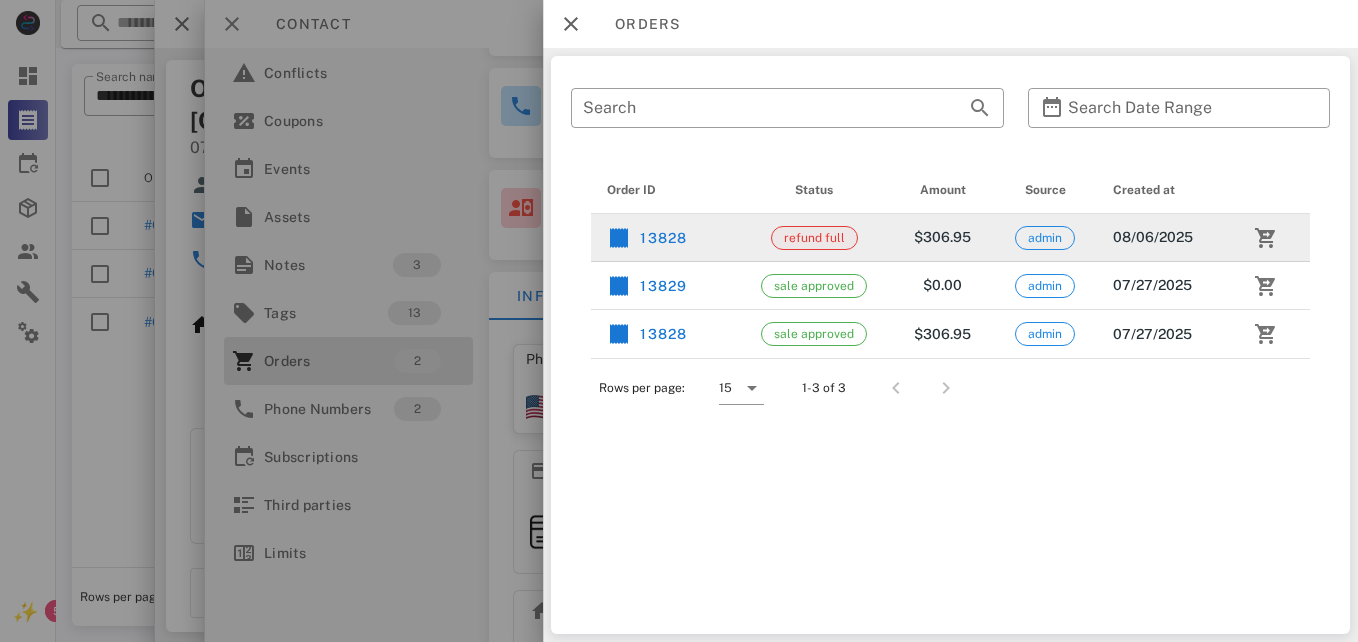 click on "refund full" at bounding box center [814, 238] 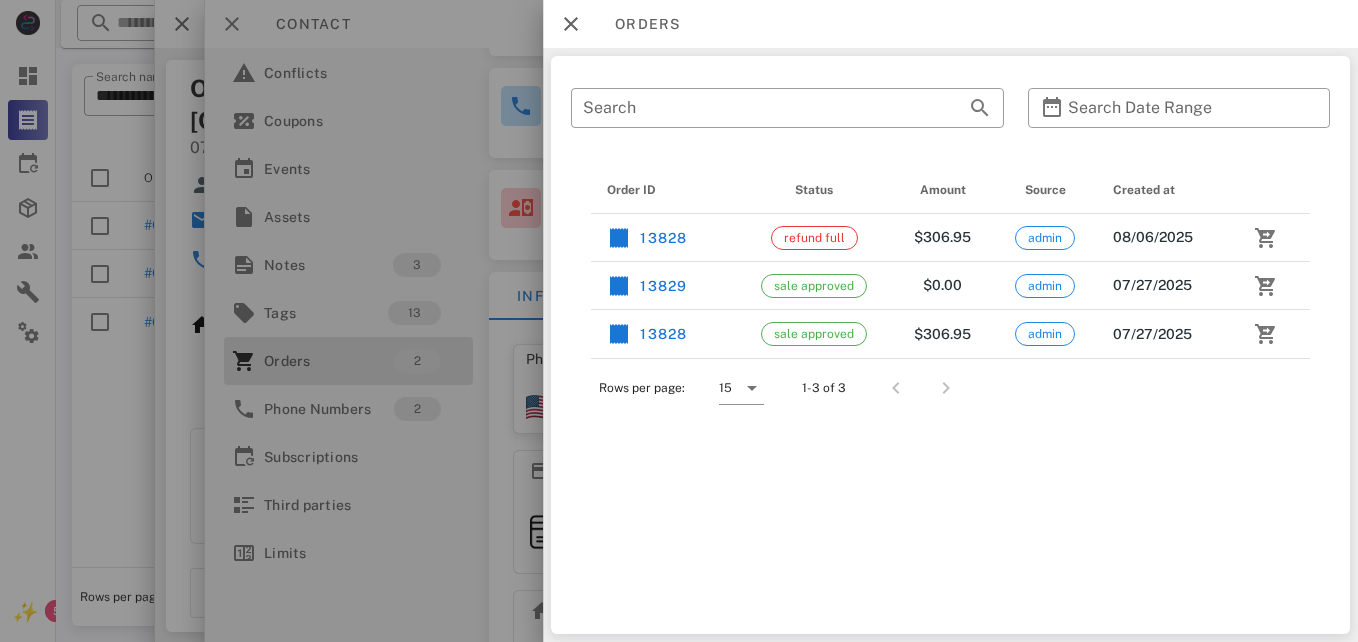 click on "Order ID" at bounding box center (663, 190) 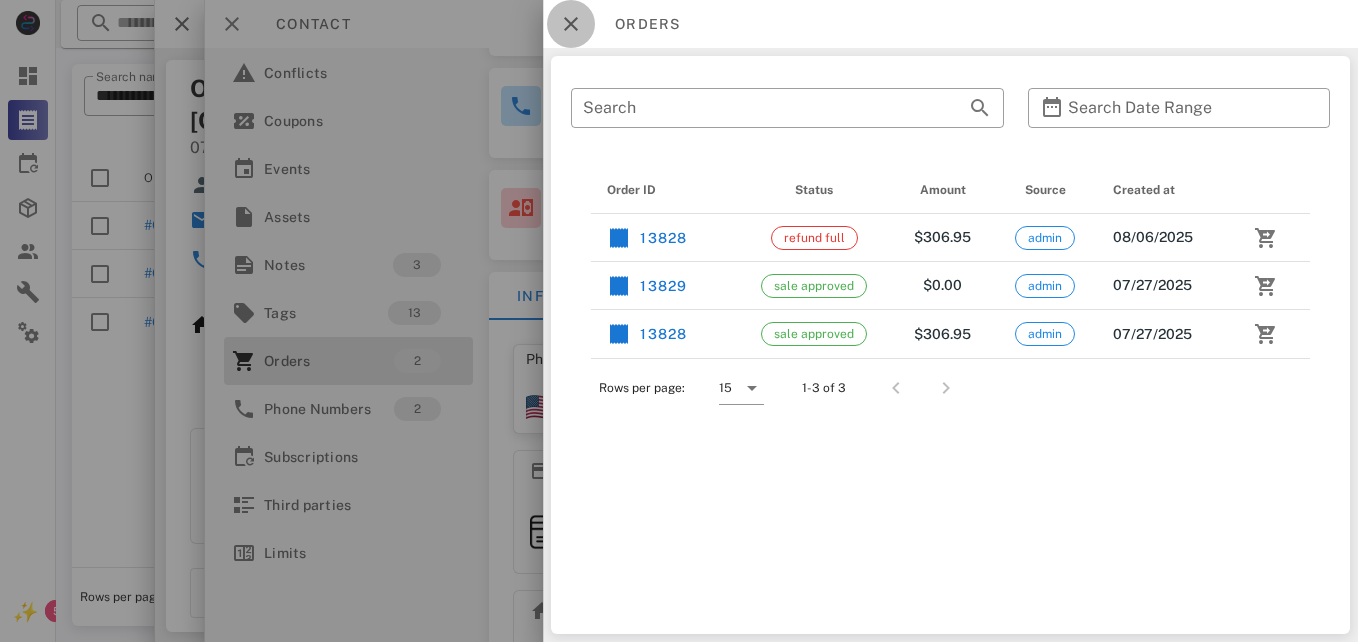 click at bounding box center (571, 24) 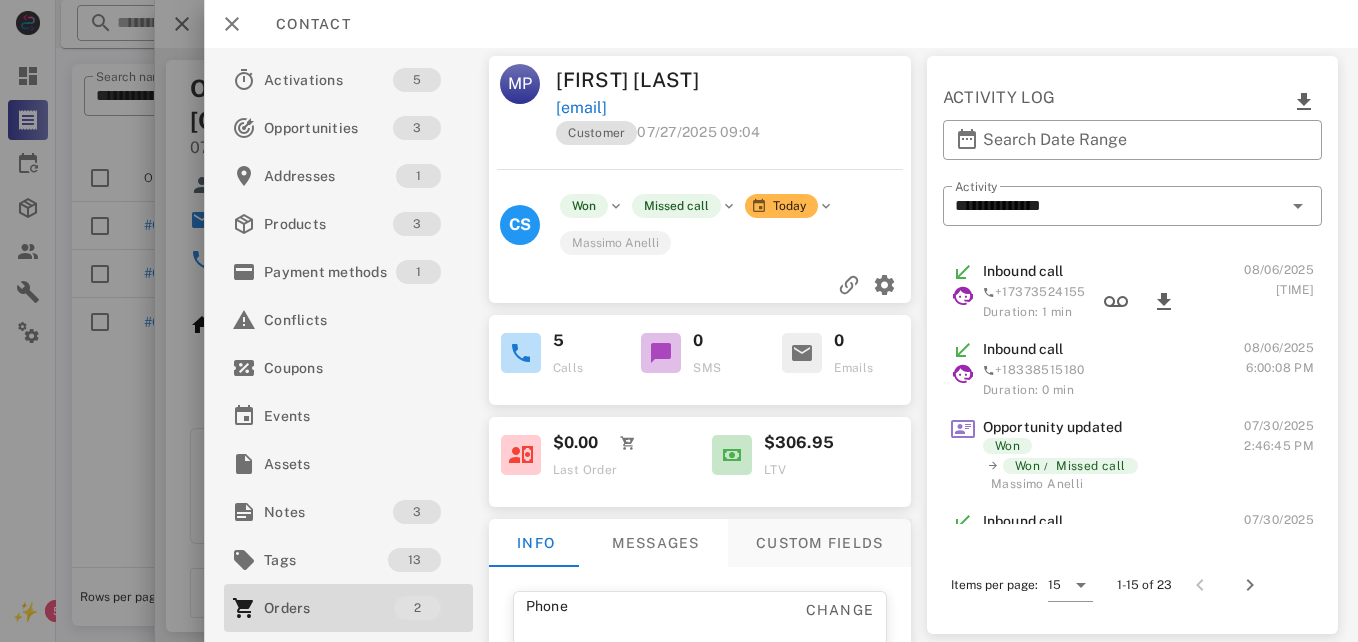 scroll, scrollTop: 100, scrollLeft: 0, axis: vertical 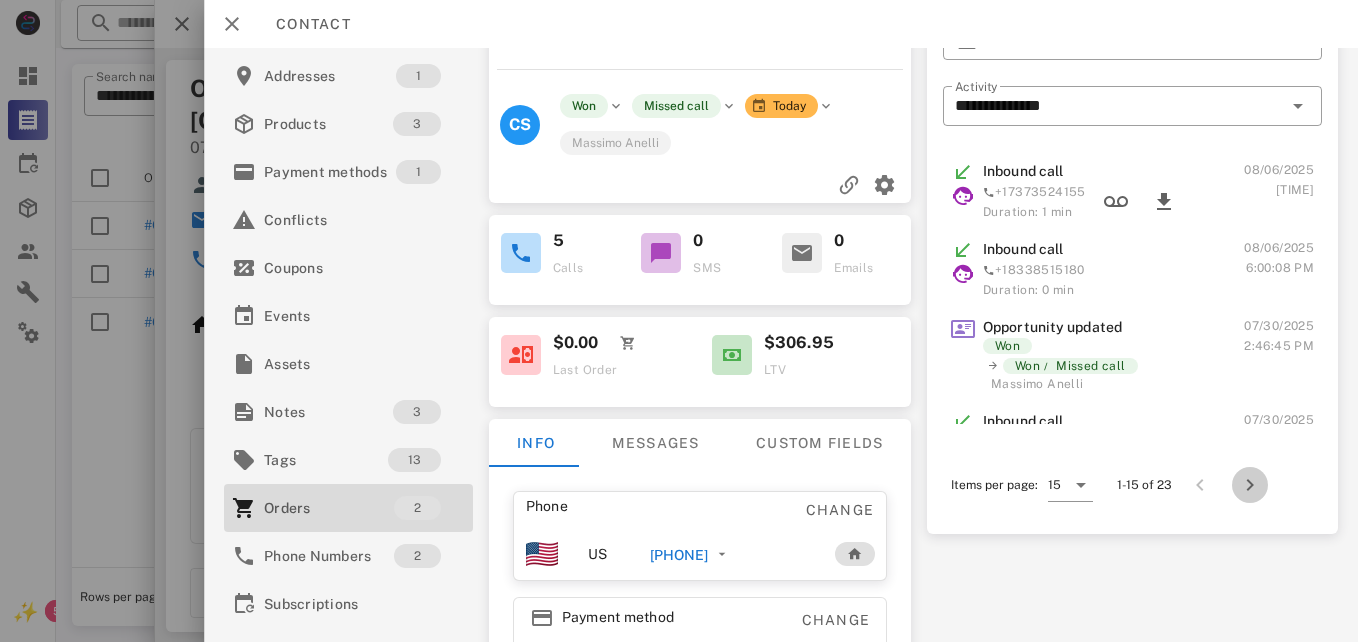 click at bounding box center (1250, 485) 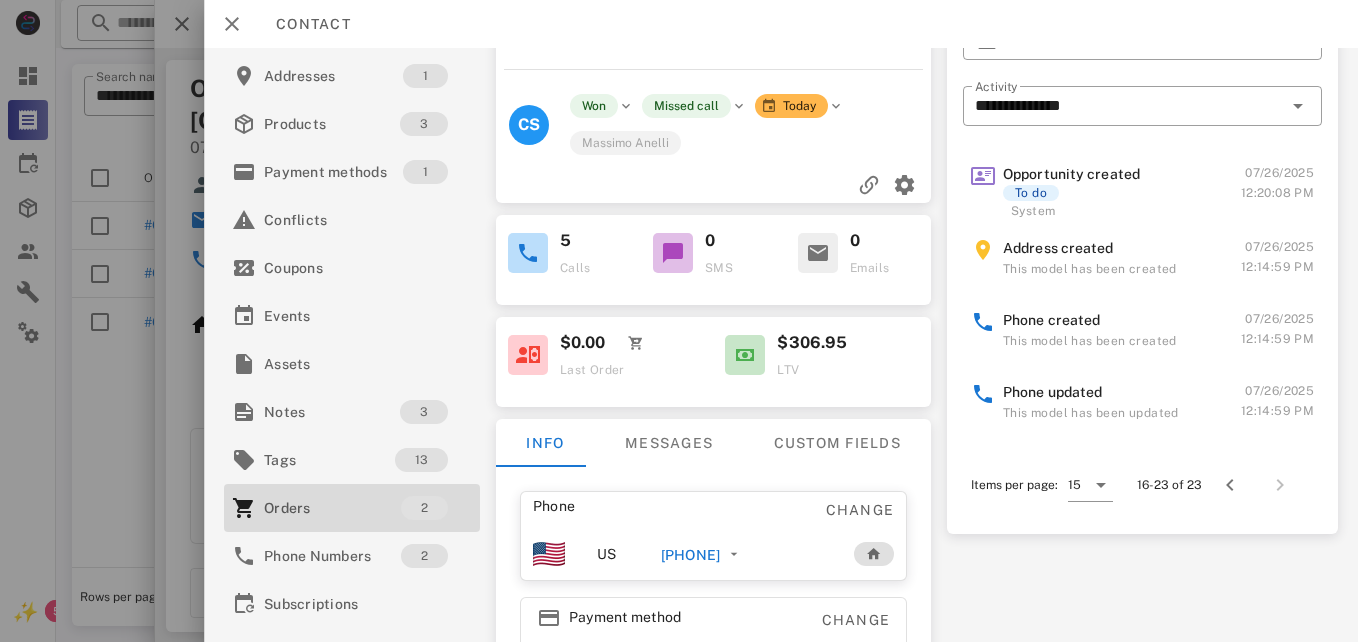 scroll, scrollTop: 364, scrollLeft: 0, axis: vertical 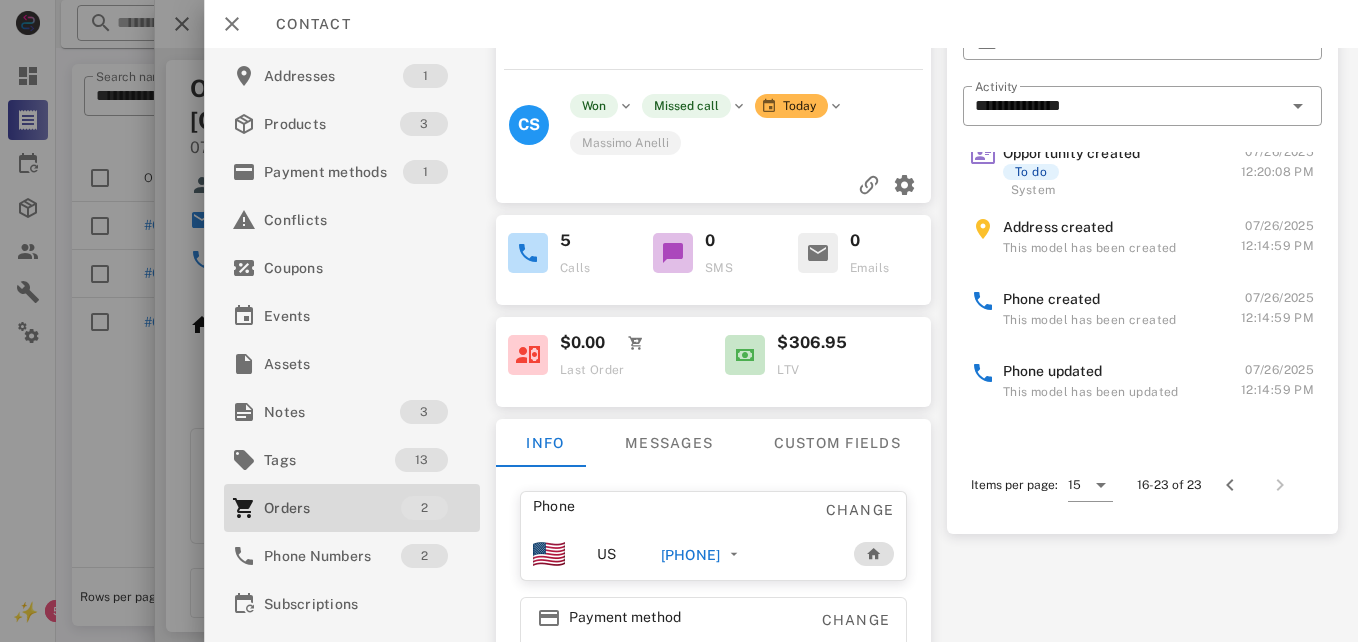 click at bounding box center (1276, 485) 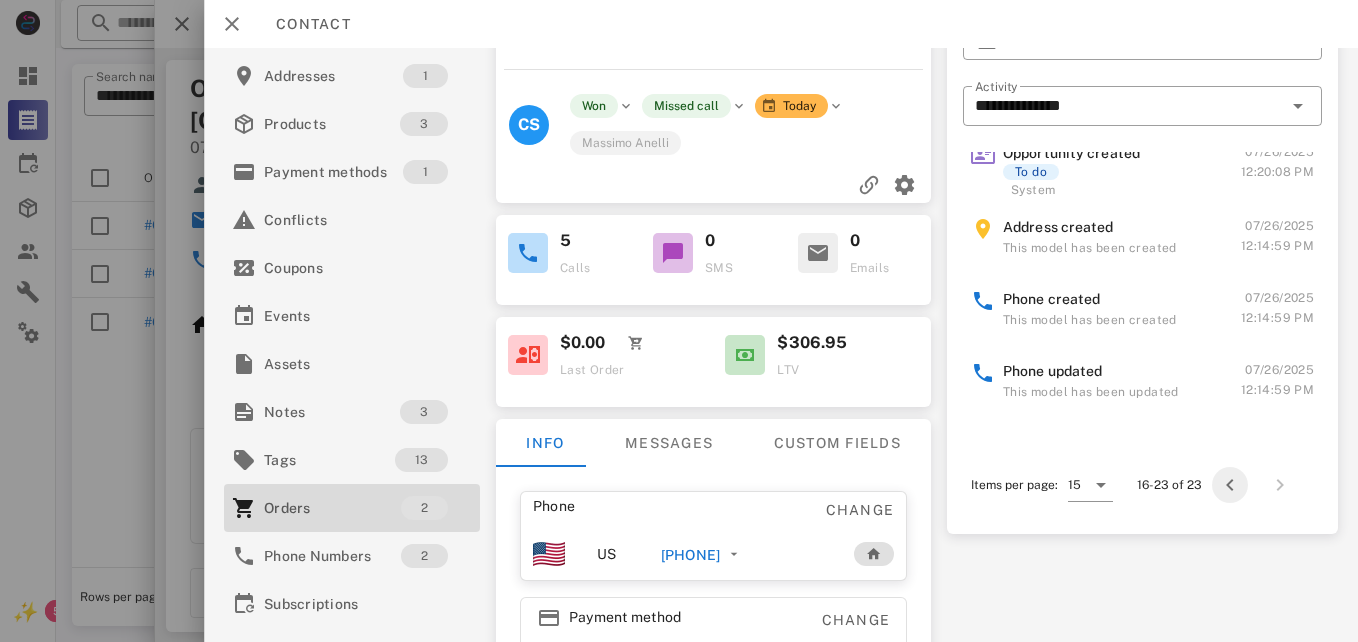 click at bounding box center (1230, 485) 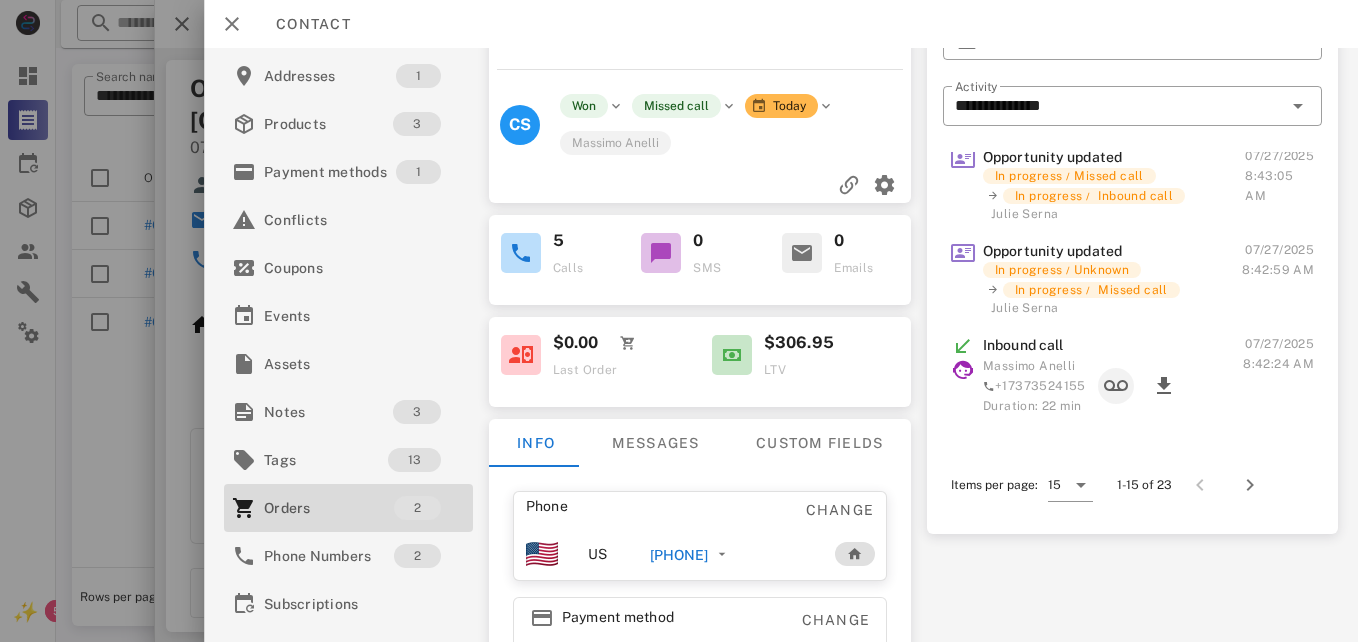 scroll, scrollTop: 1018, scrollLeft: 0, axis: vertical 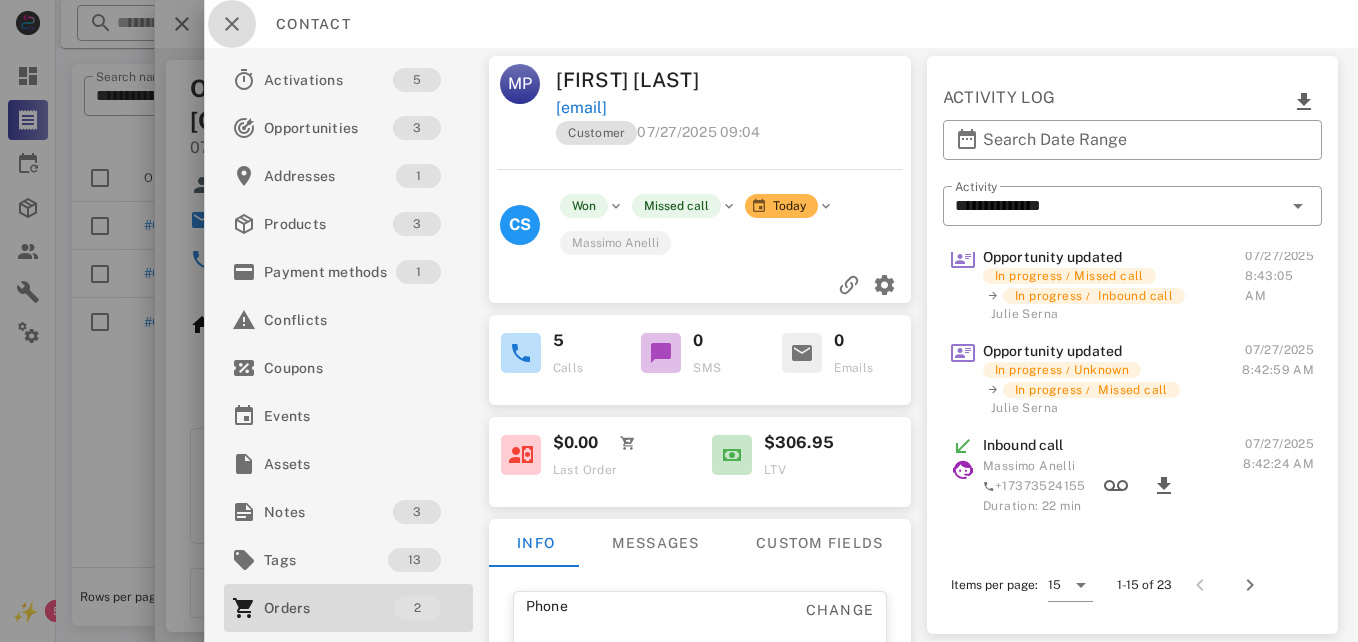 click at bounding box center (232, 24) 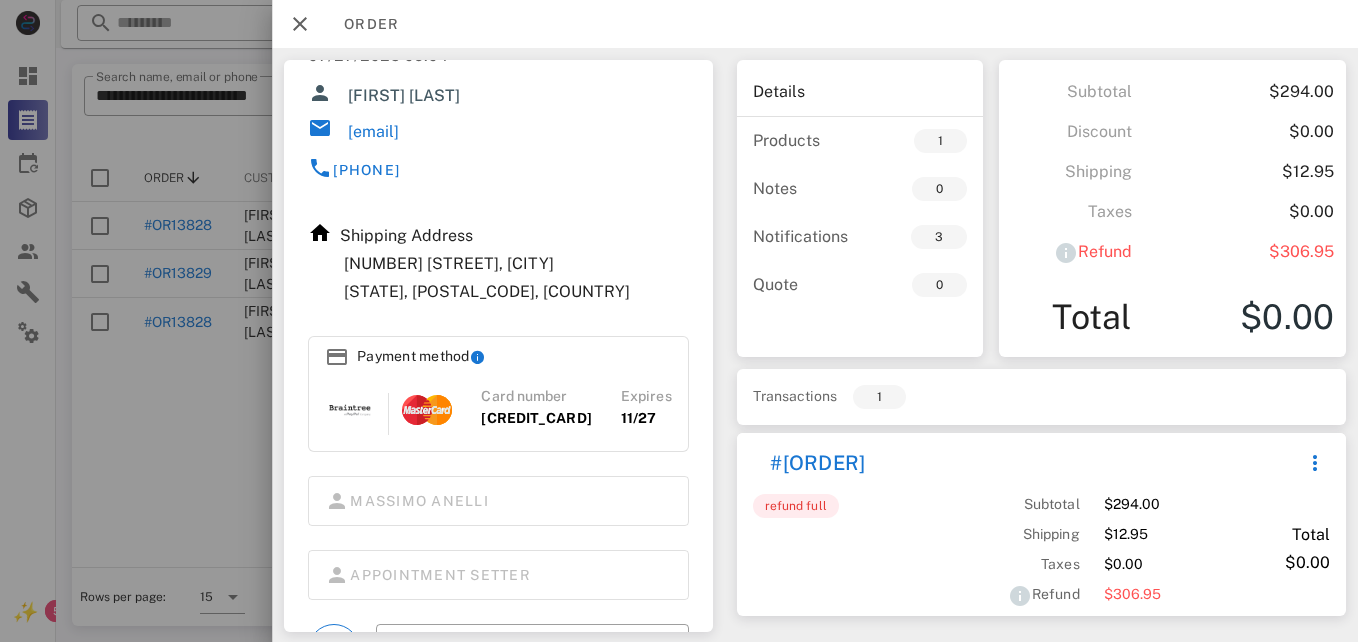scroll, scrollTop: 127, scrollLeft: 0, axis: vertical 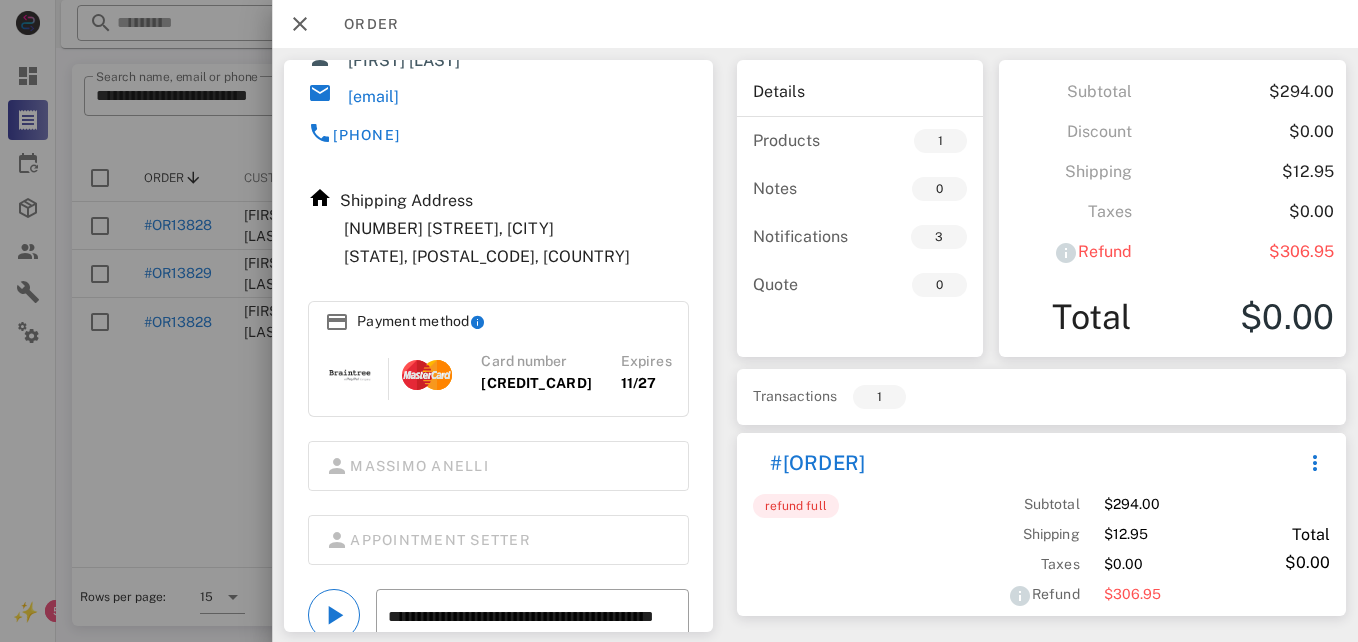 click on "$306.95" at bounding box center [1273, 252] 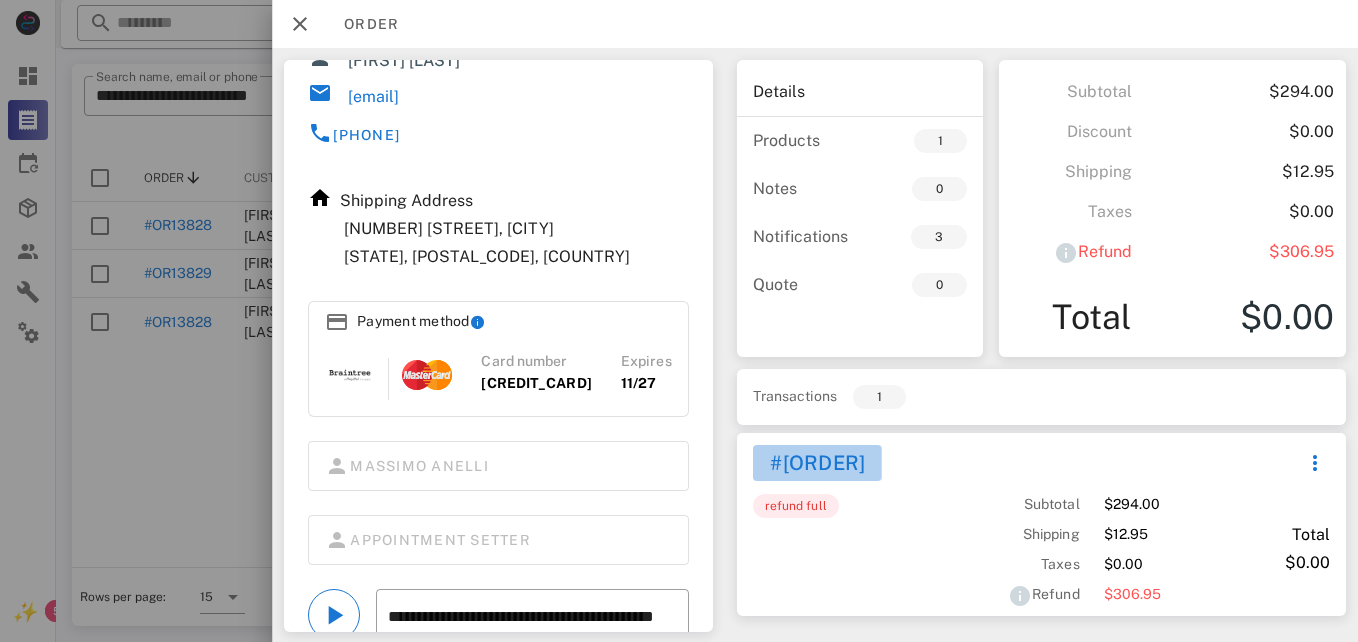 click on "#[ORDER]" at bounding box center [816, 463] 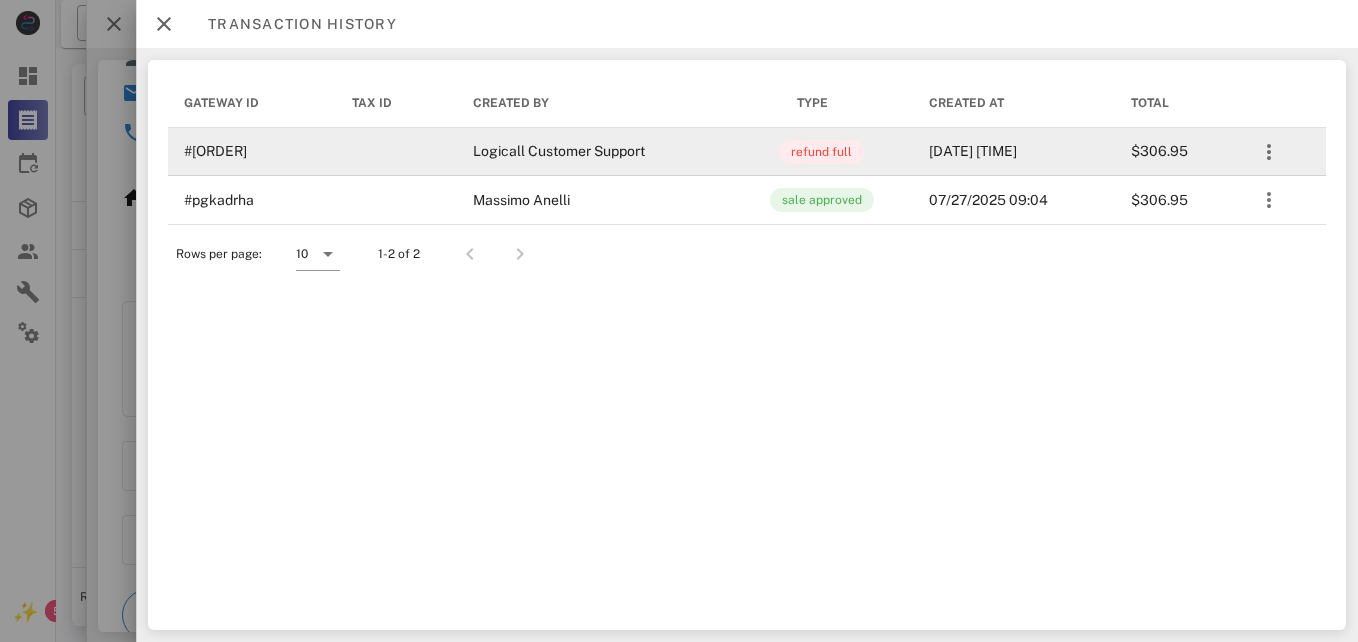 click at bounding box center [1280, 152] 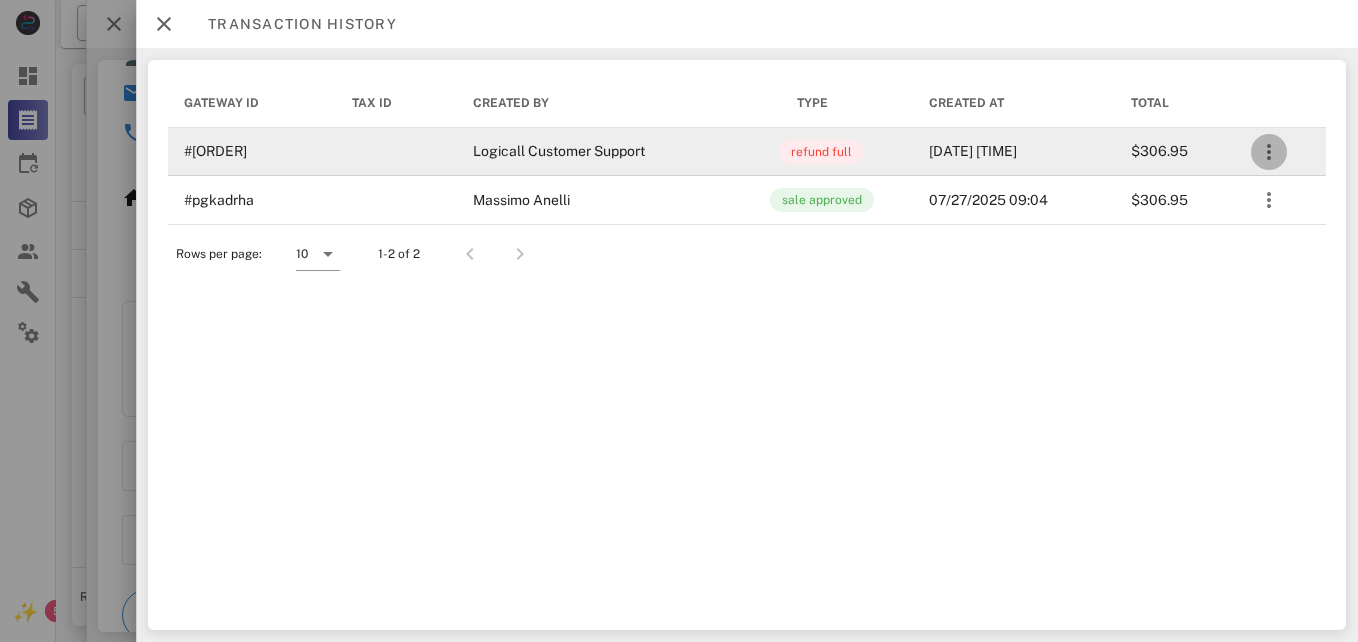 click at bounding box center (1269, 152) 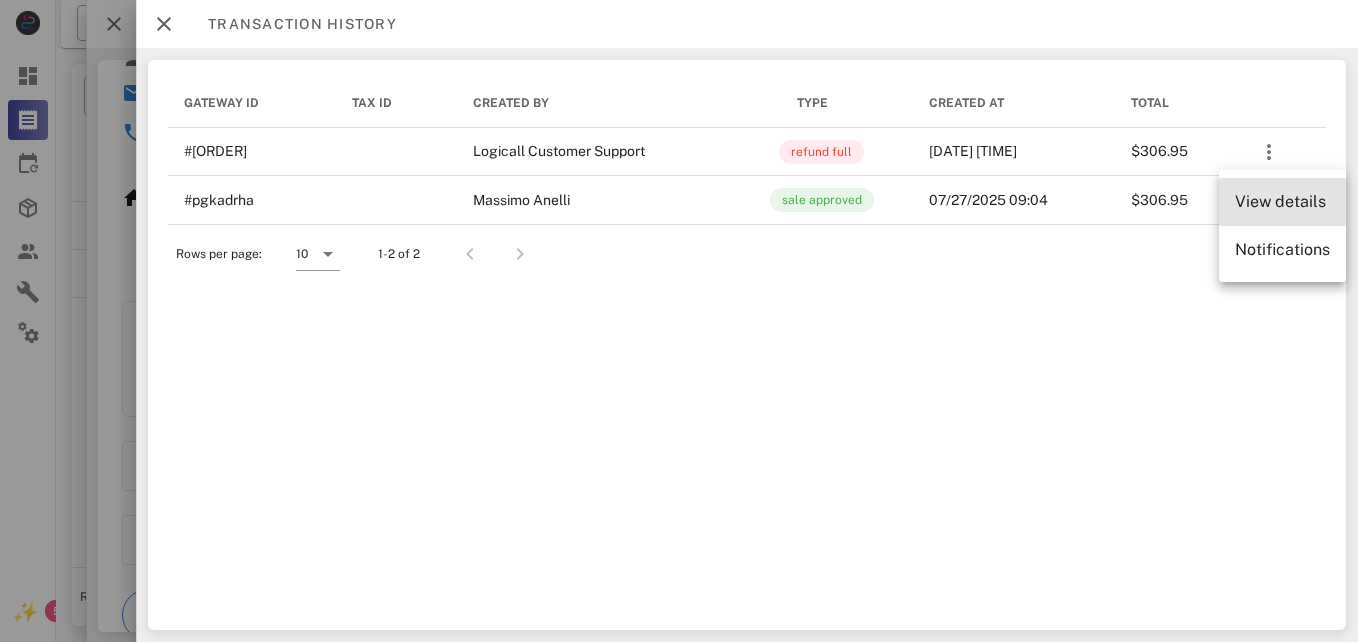click on "View details" at bounding box center [1282, 202] 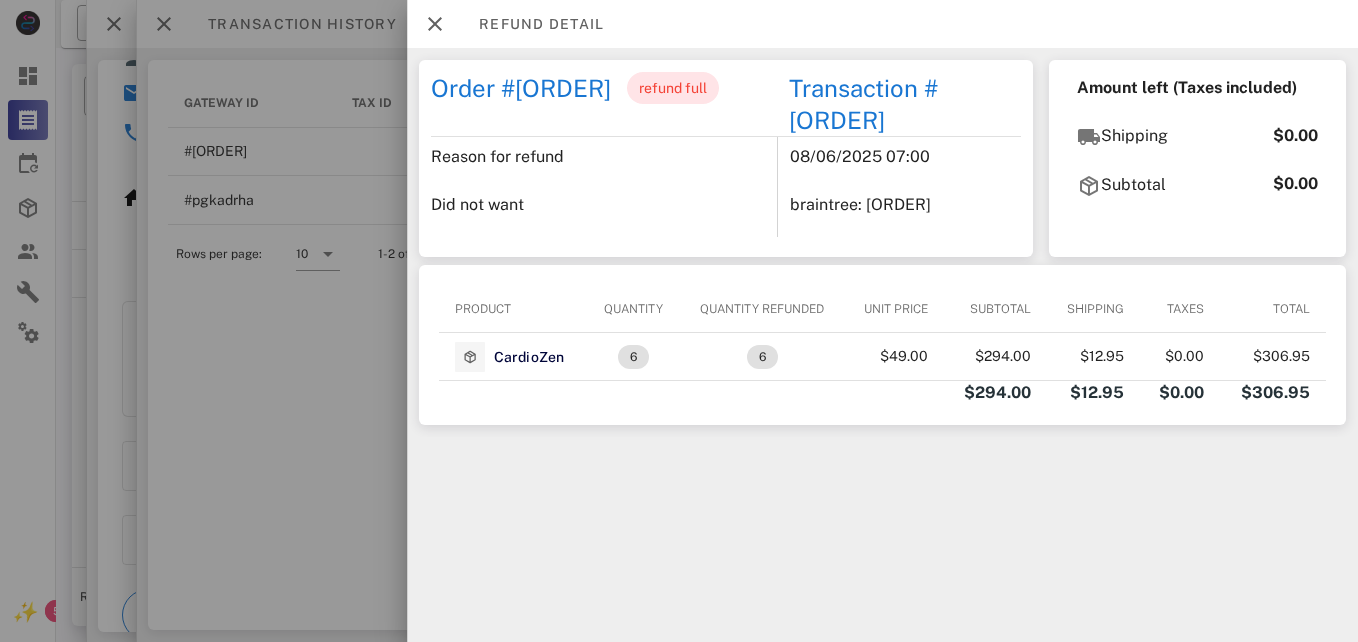 click on "refund full" at bounding box center (673, 88) 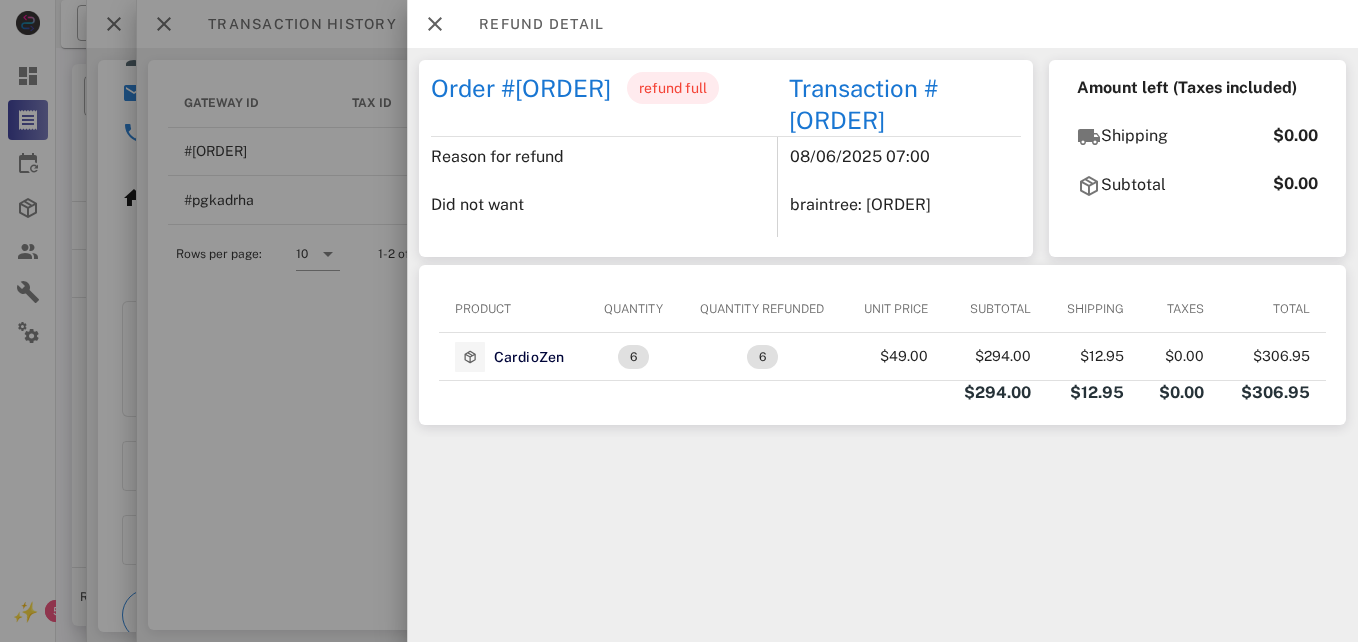 click on "Order #[ORDER]" at bounding box center [521, 96] 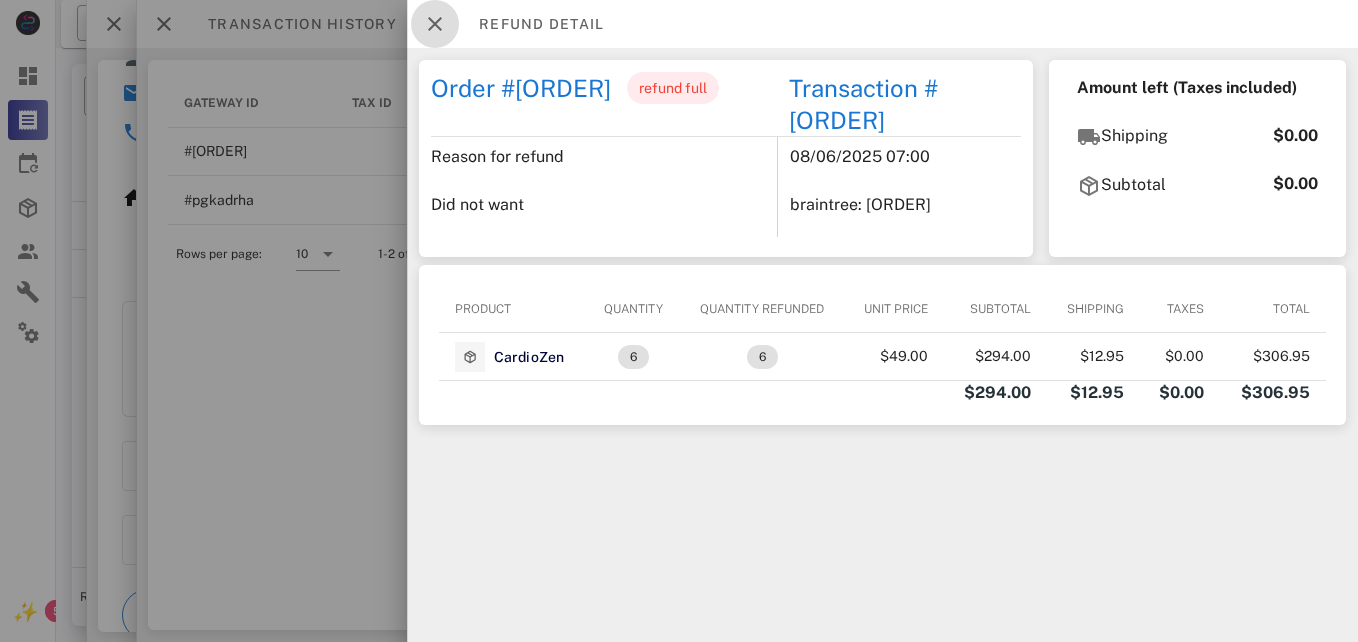 click at bounding box center (435, 24) 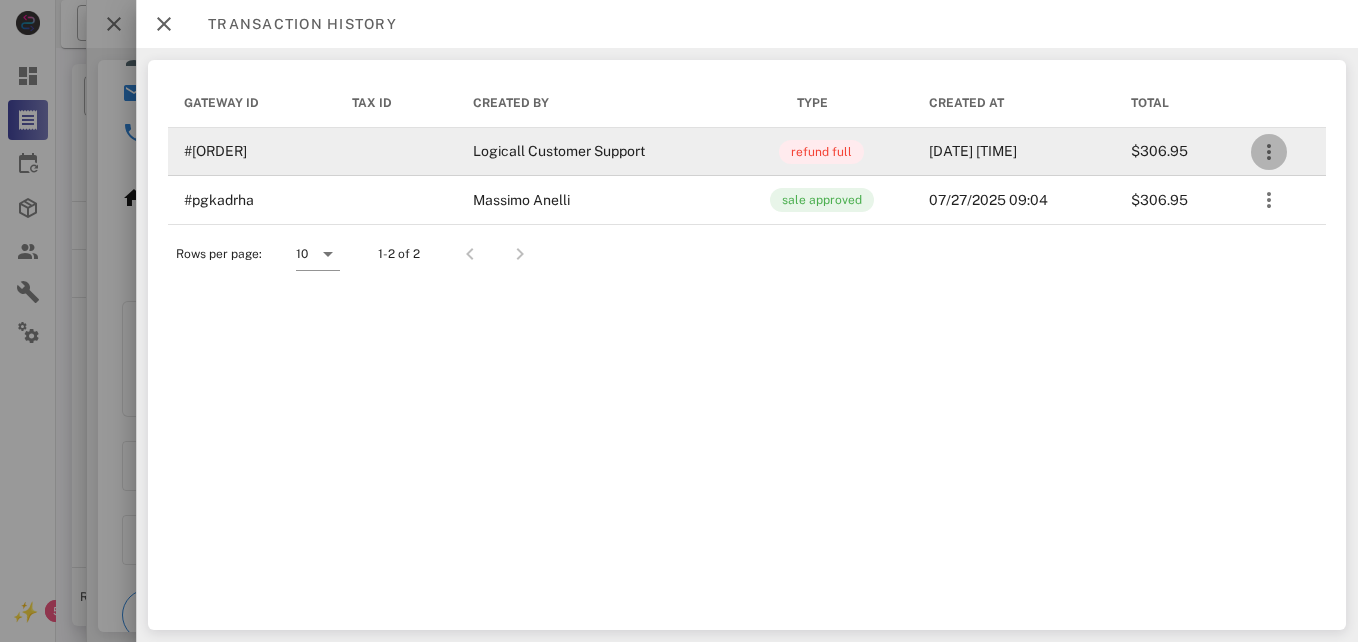 click at bounding box center [1269, 152] 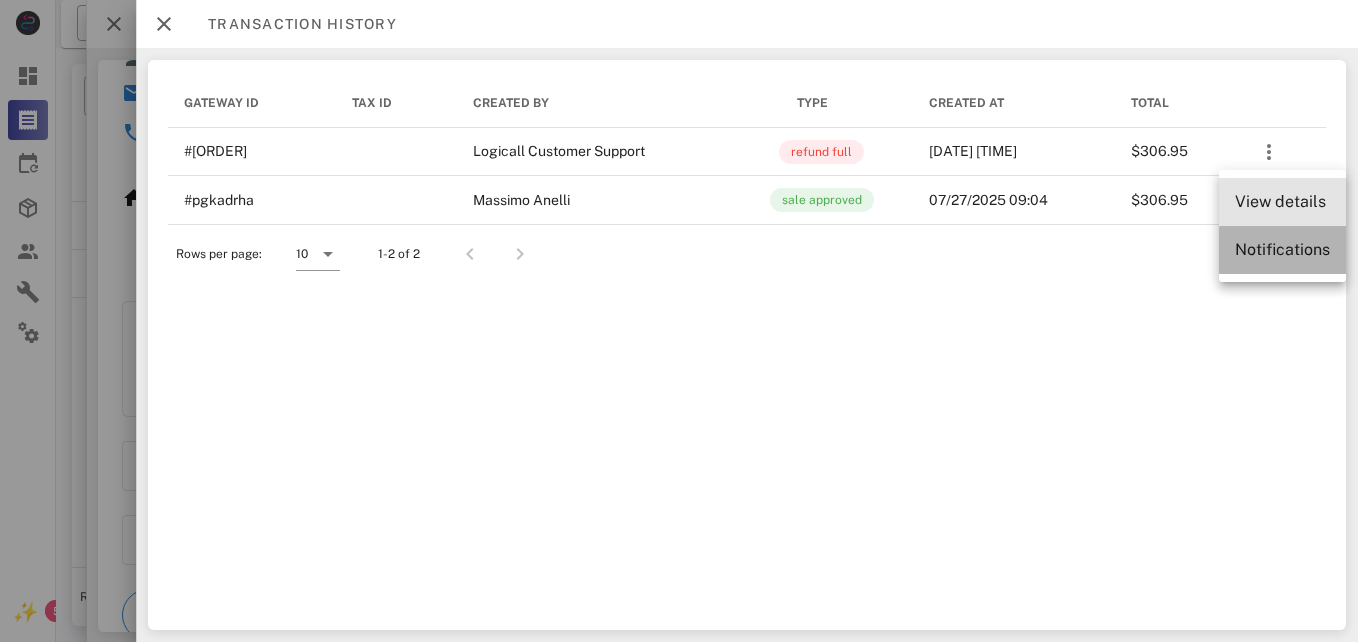 click on "Notifications" at bounding box center (1282, 249) 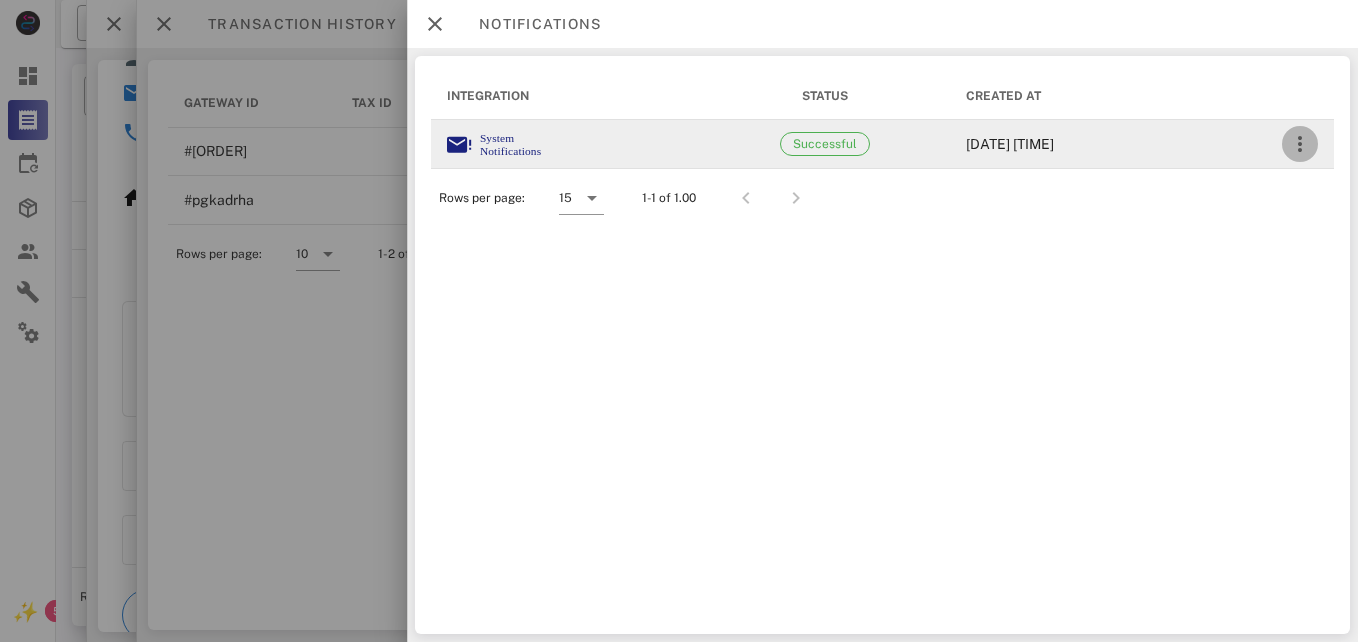 click at bounding box center [1300, 144] 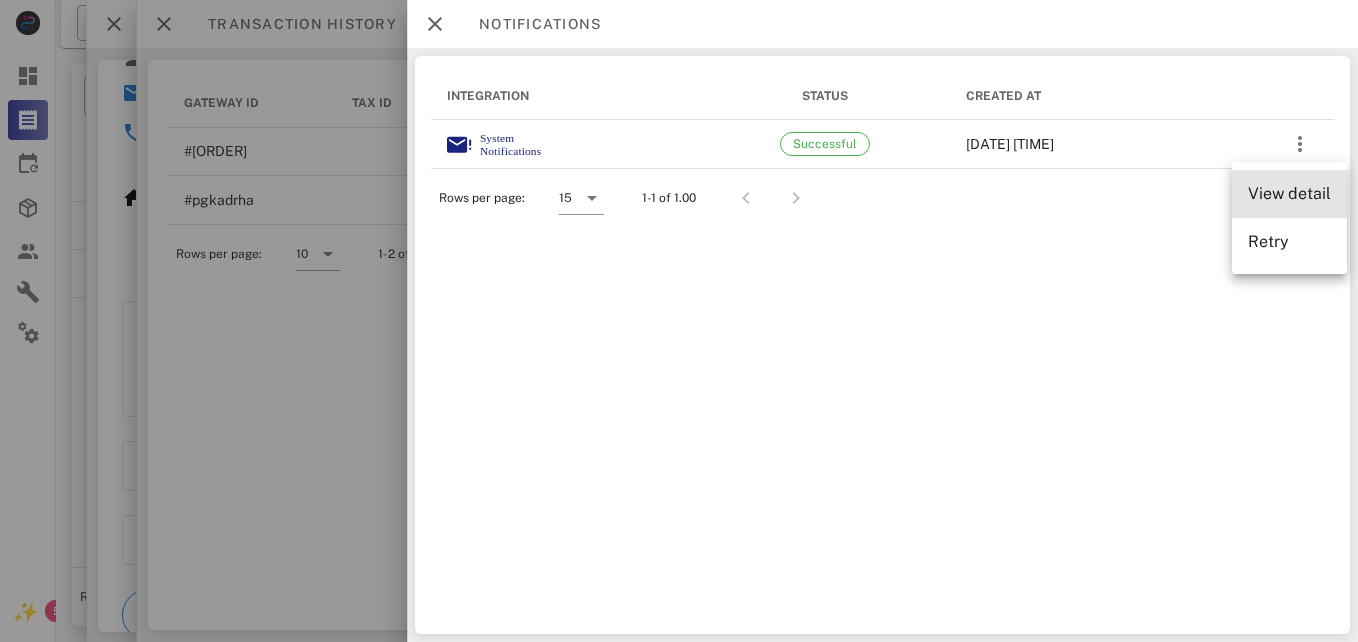 click on "View detail" at bounding box center (1289, 194) 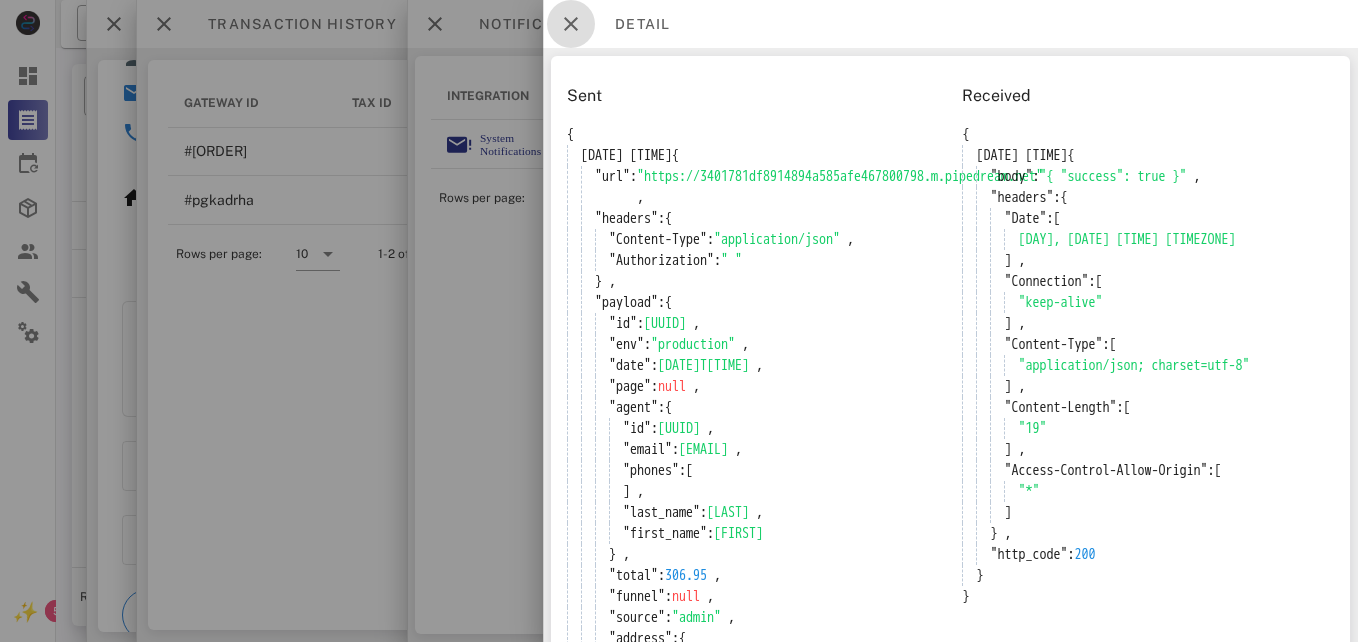 click at bounding box center (571, 24) 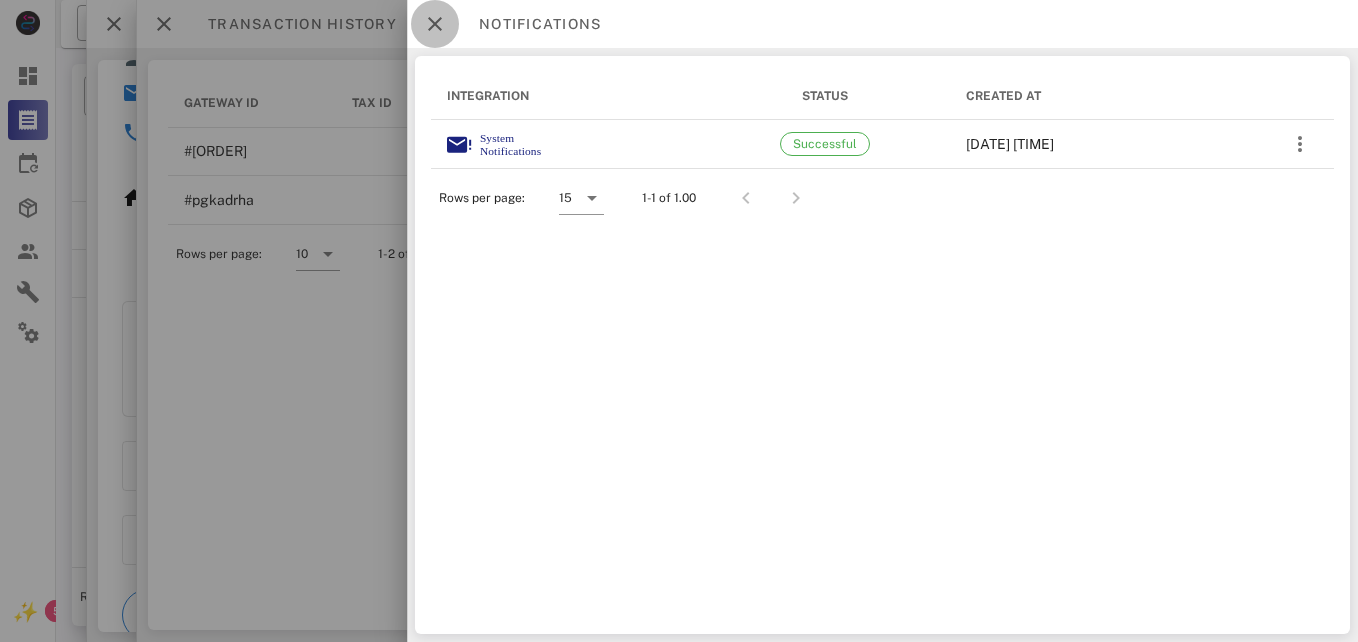 click at bounding box center [435, 24] 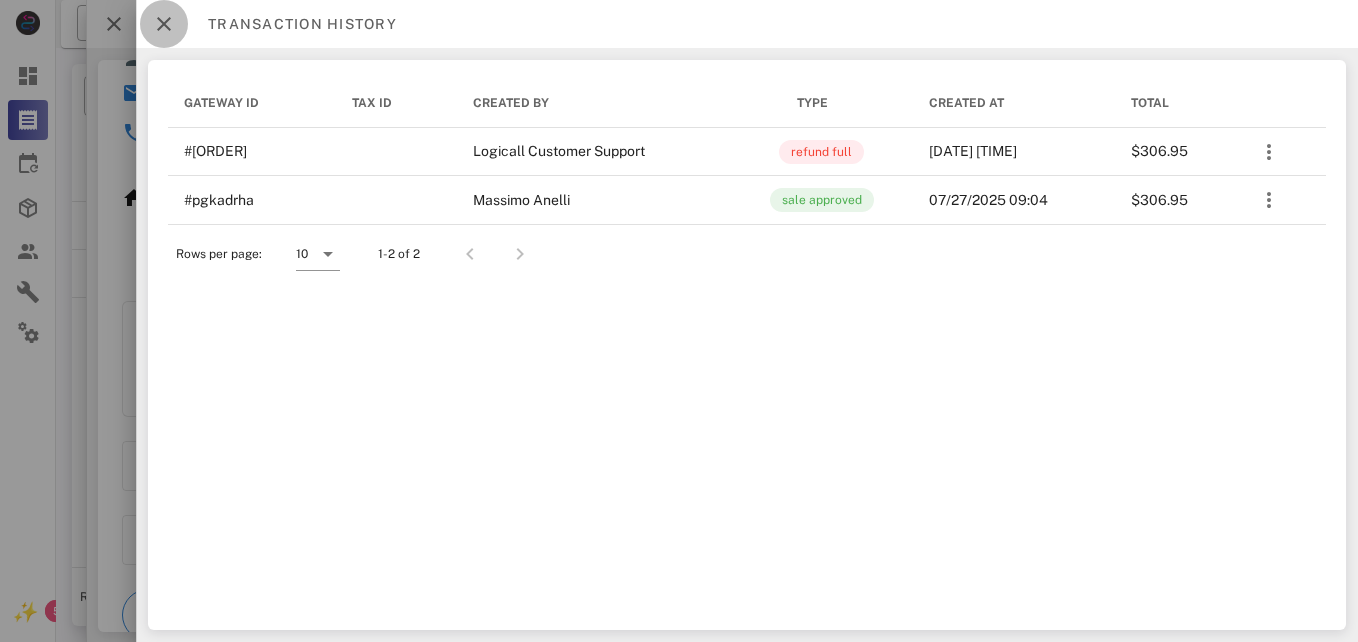 click at bounding box center (164, 24) 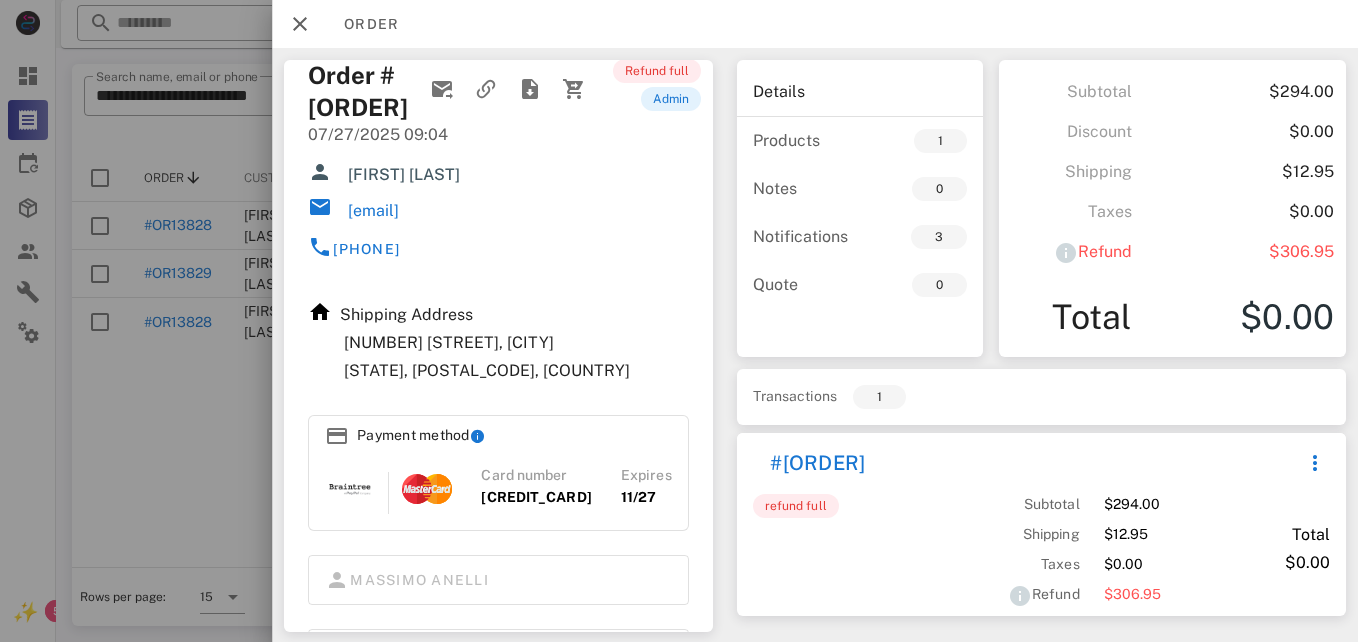 scroll, scrollTop: 0, scrollLeft: 0, axis: both 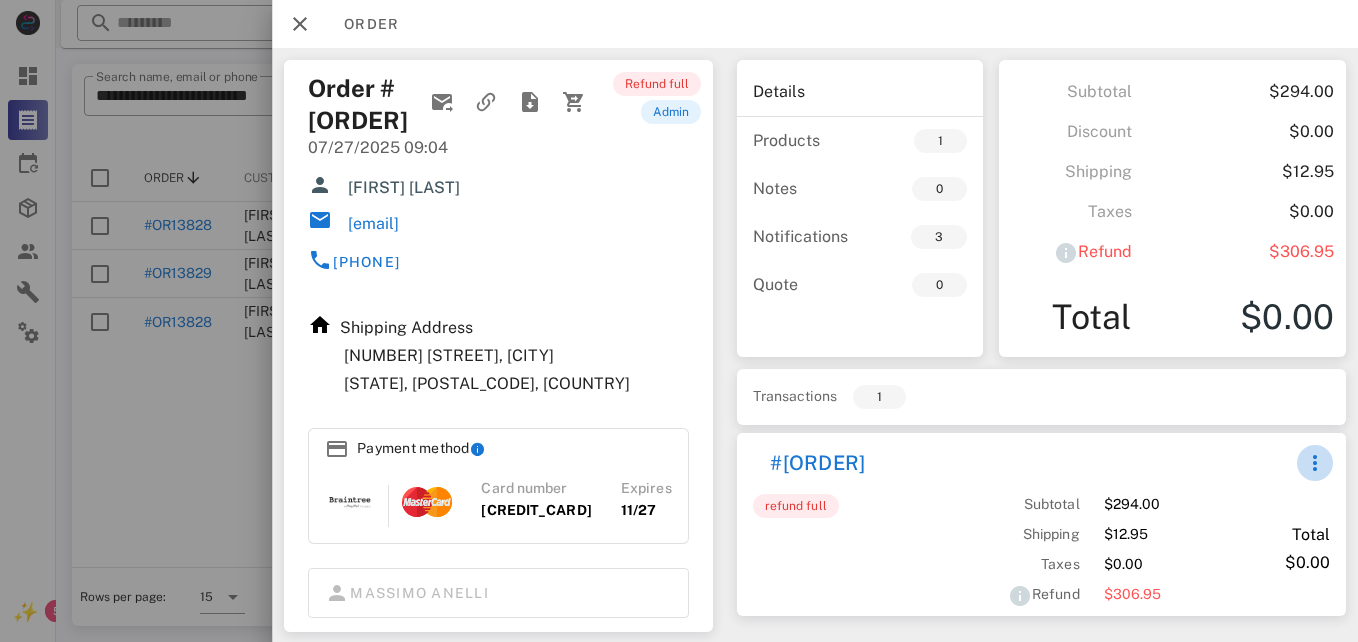click at bounding box center (1315, 463) 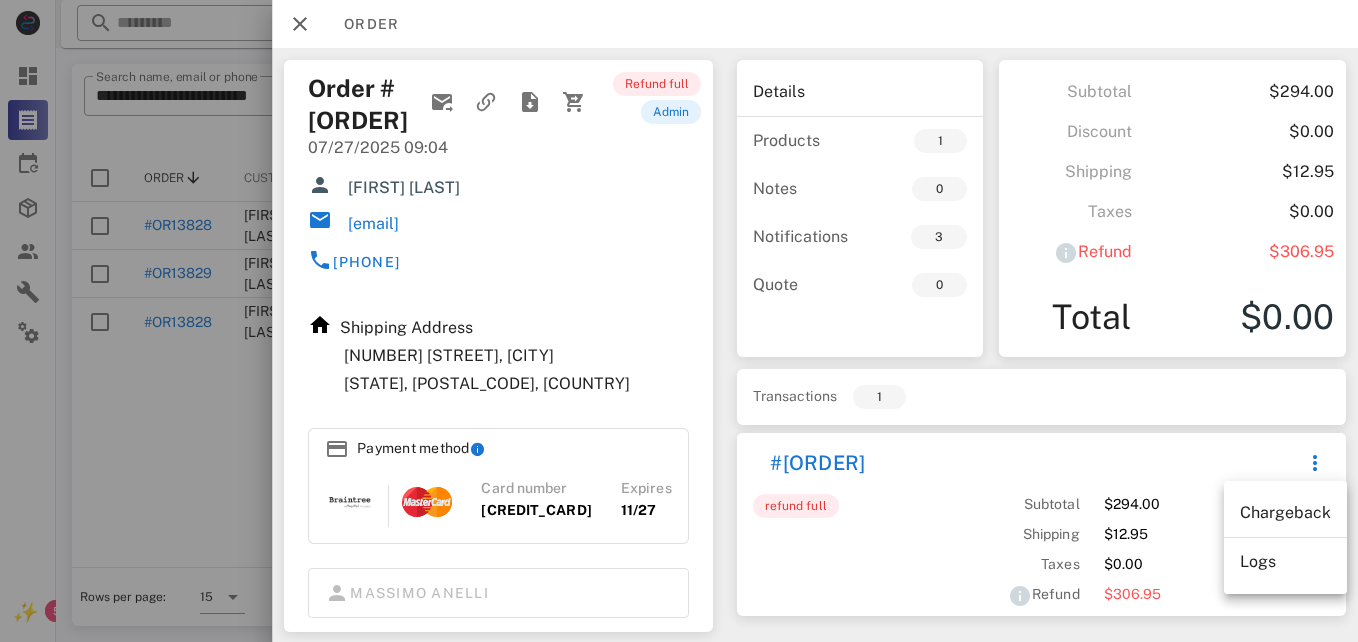 click on "#[ORDER]" at bounding box center (1016, 463) 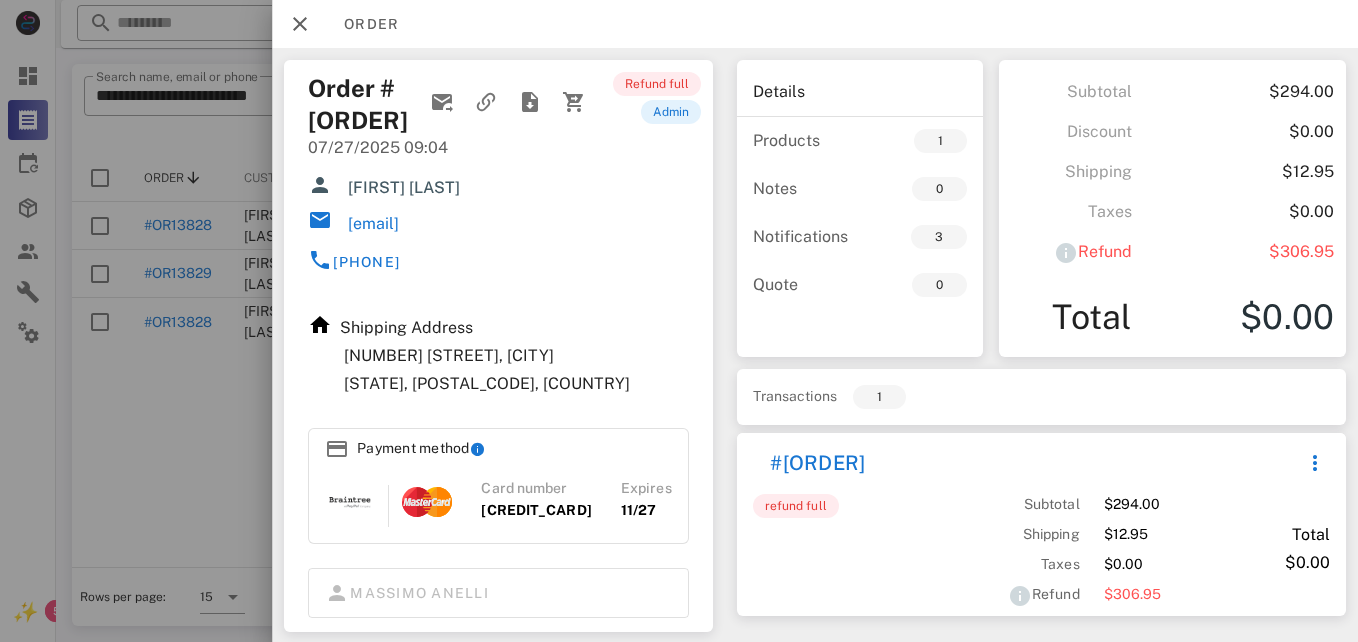 click at bounding box center (679, 321) 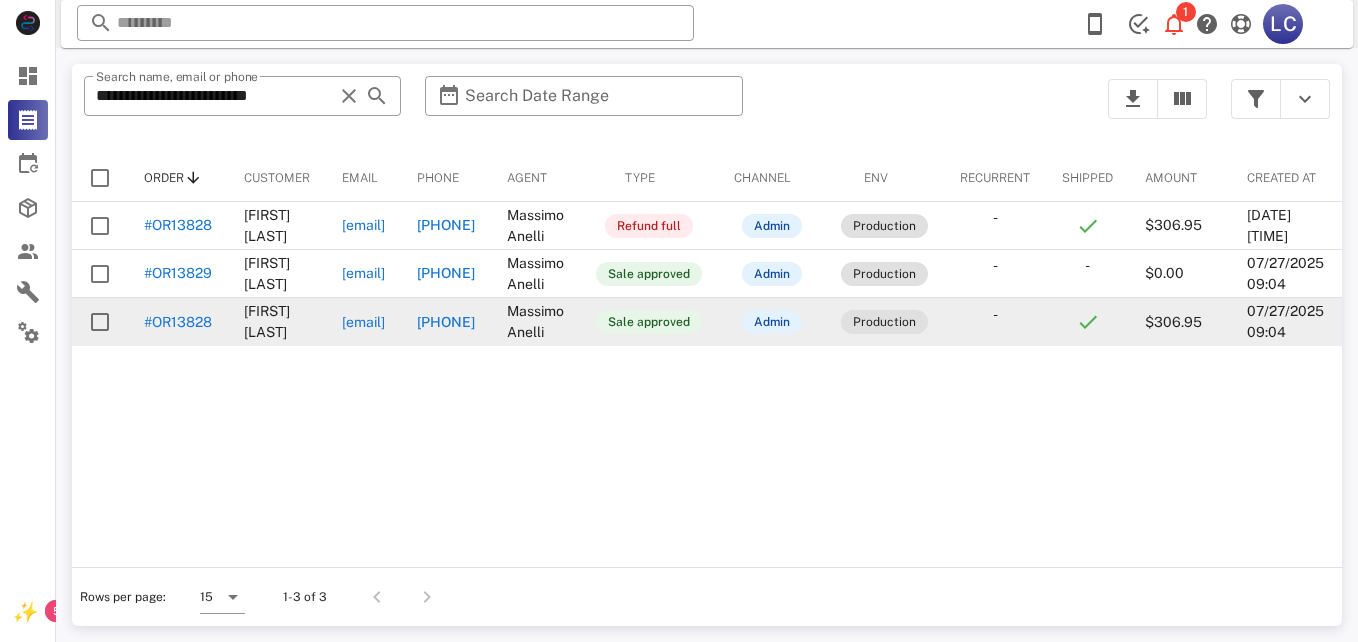 click on "#OR13828" at bounding box center (178, 322) 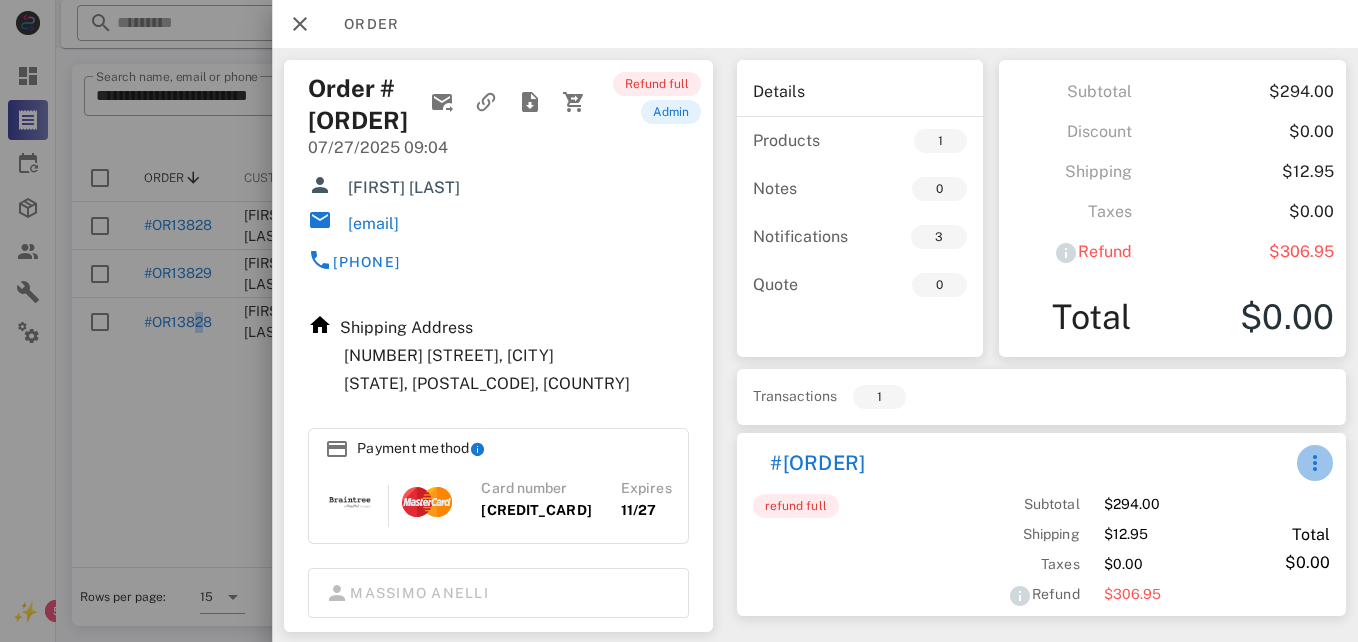 click at bounding box center (1315, 463) 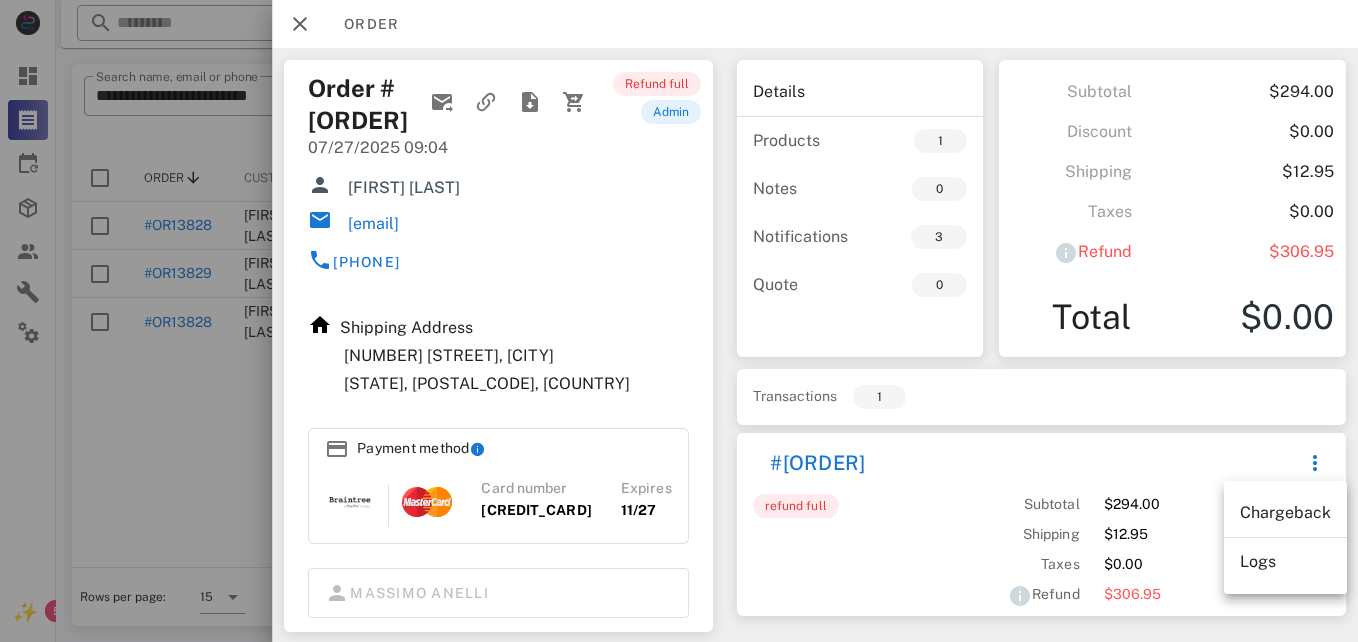 click on "Transactions  1  #[ORDER]  refund full Subtotal Shipping  Taxes   Refund   $294.00   $12.95   $0.00   $306.95   Total   $0.00" at bounding box center (1041, 492) 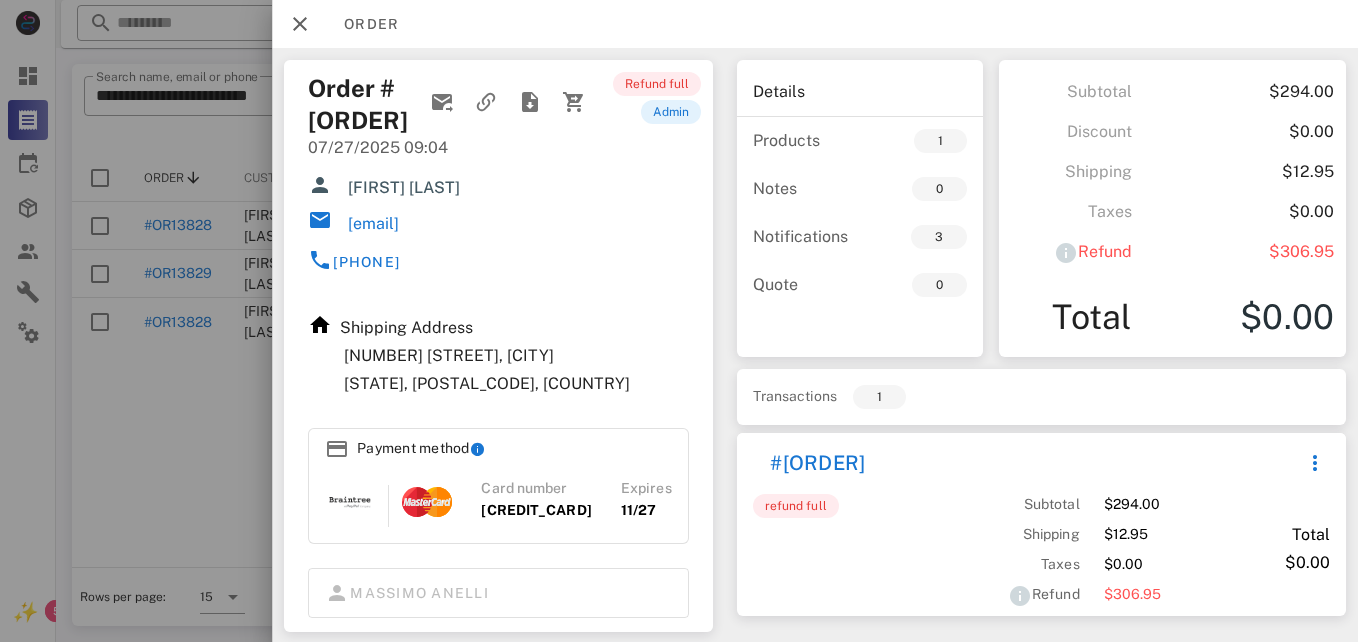 click at bounding box center (679, 321) 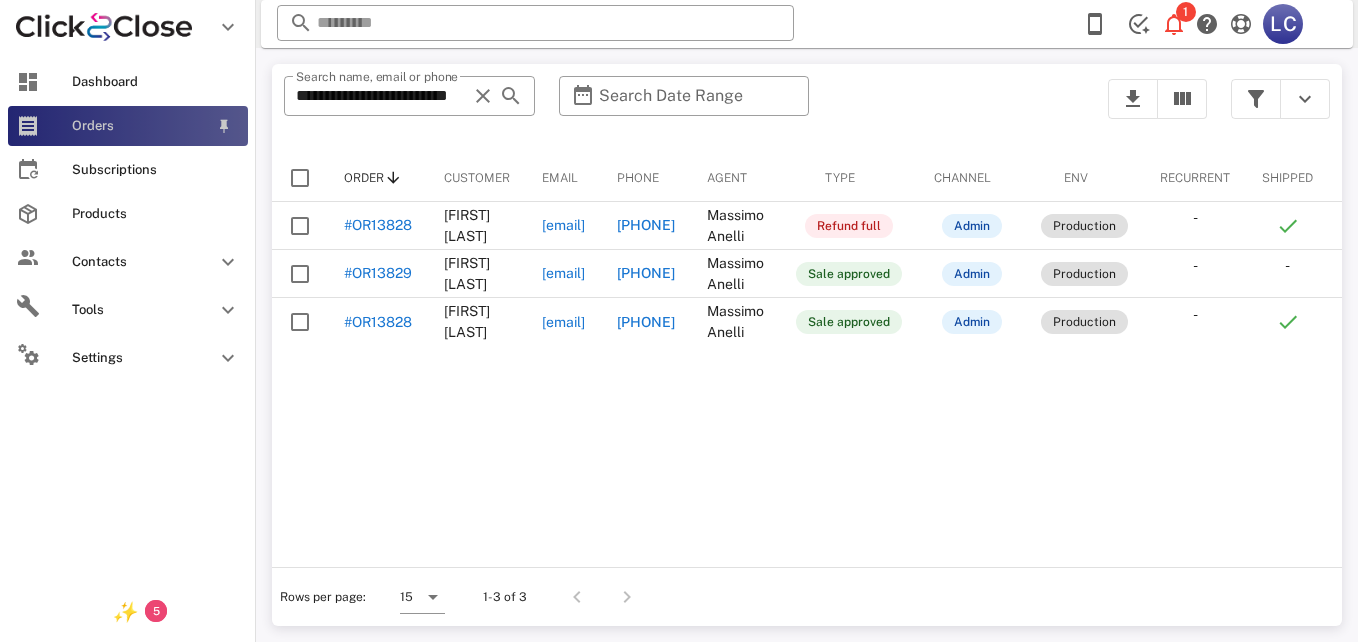 click on "Orders" at bounding box center [128, 126] 